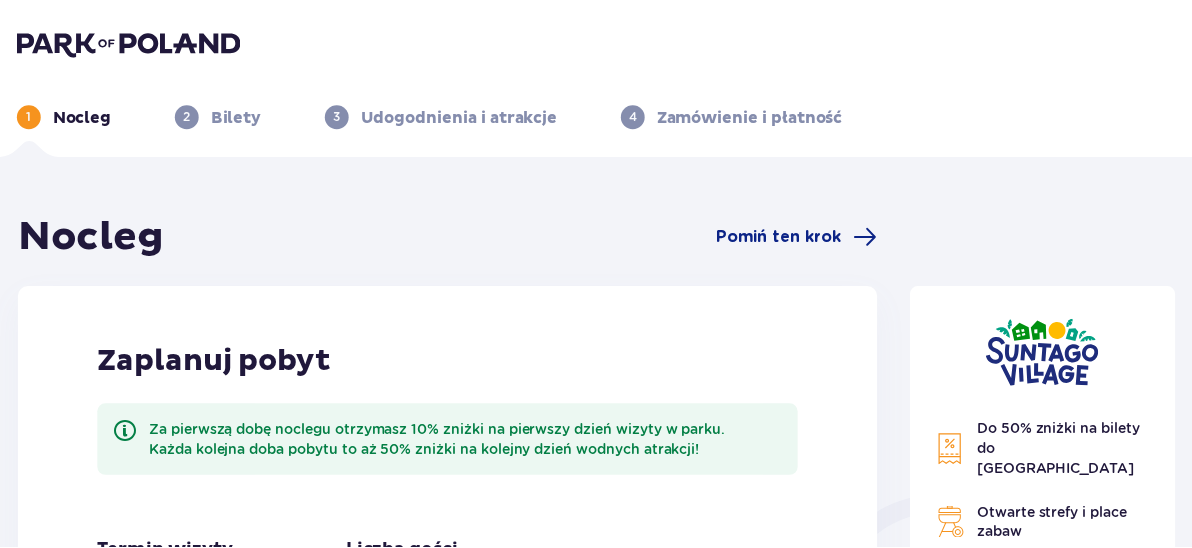 scroll, scrollTop: 0, scrollLeft: 0, axis: both 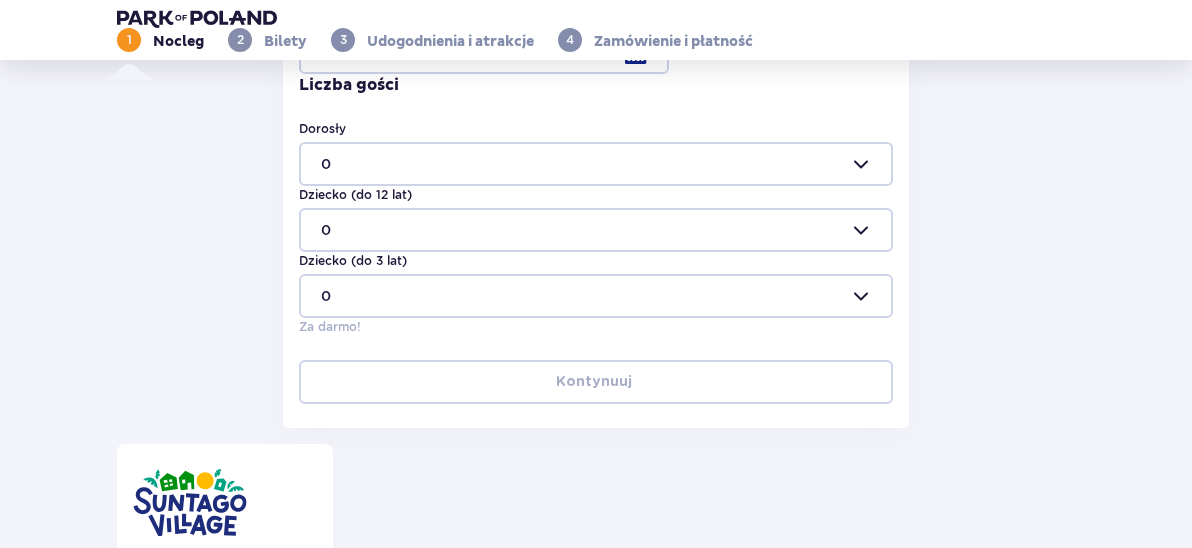 click at bounding box center [596, 164] 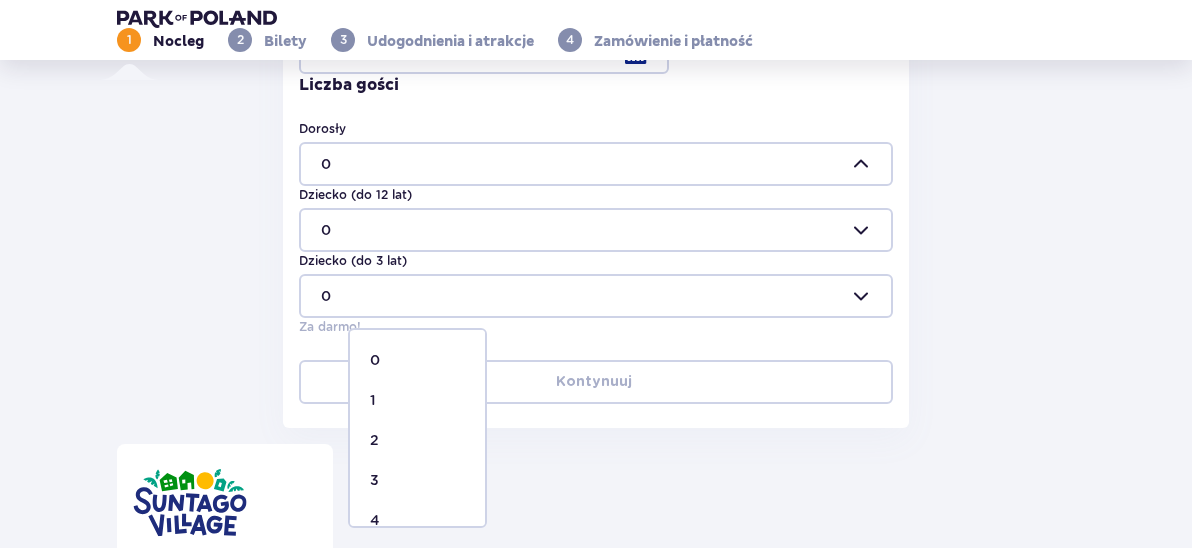 click on "2" at bounding box center [417, 440] 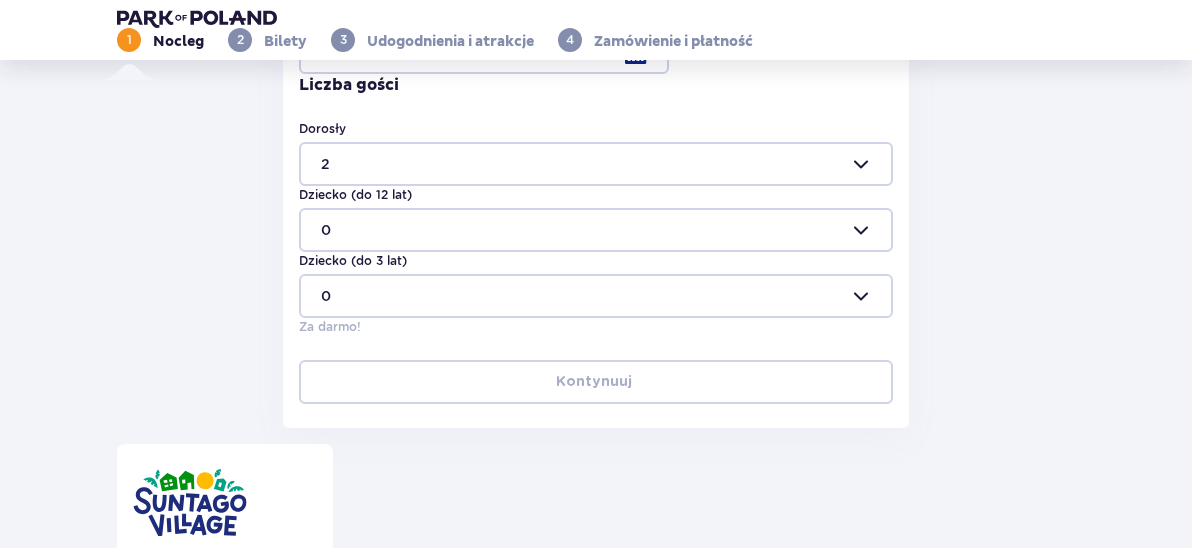 click at bounding box center [596, 230] 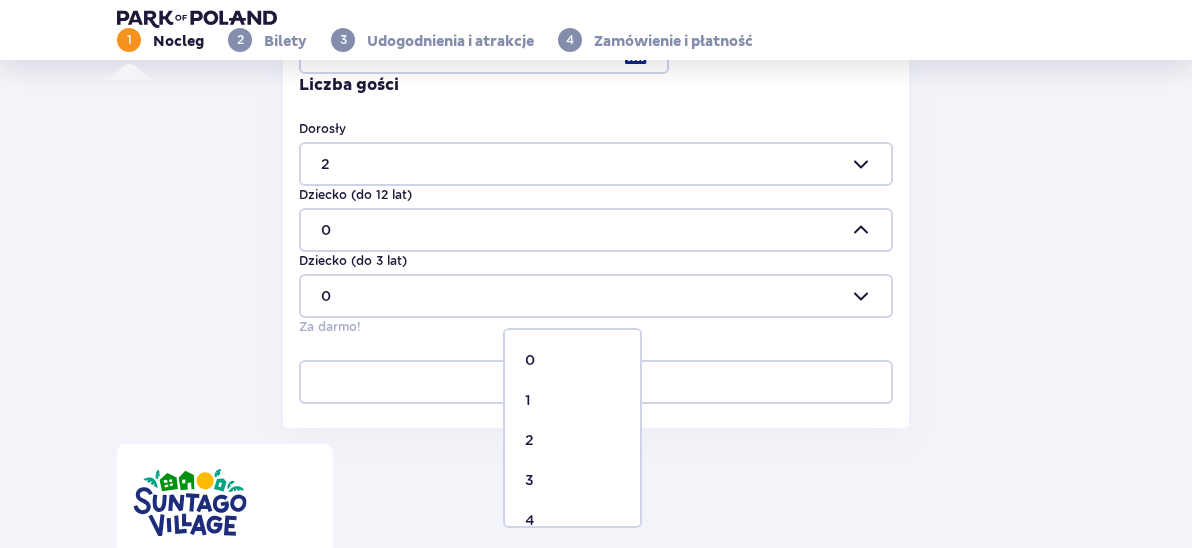 click on "1" at bounding box center [528, 400] 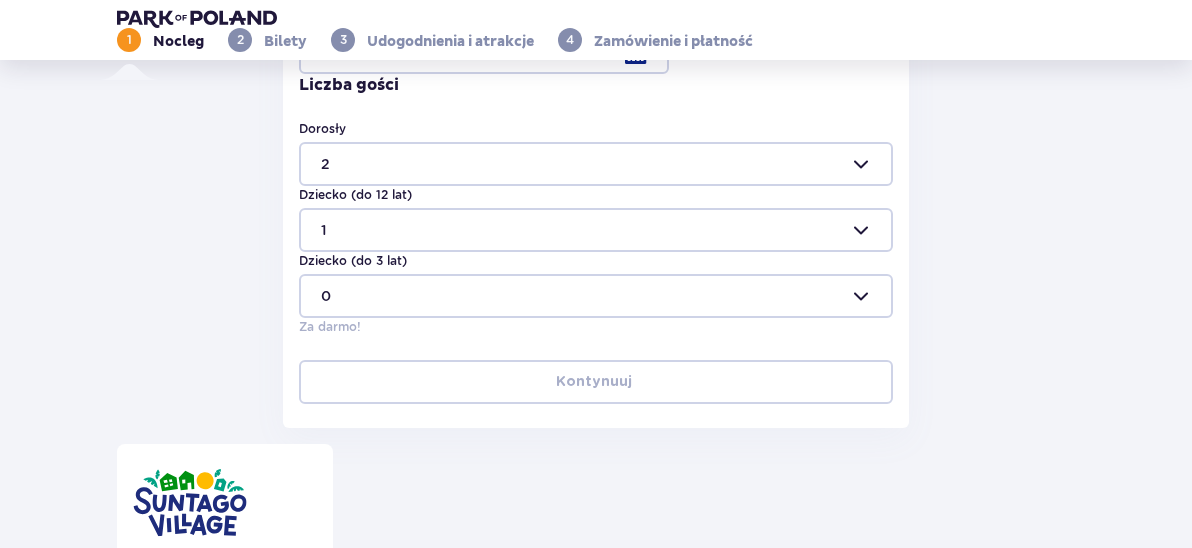 click at bounding box center [596, 52] 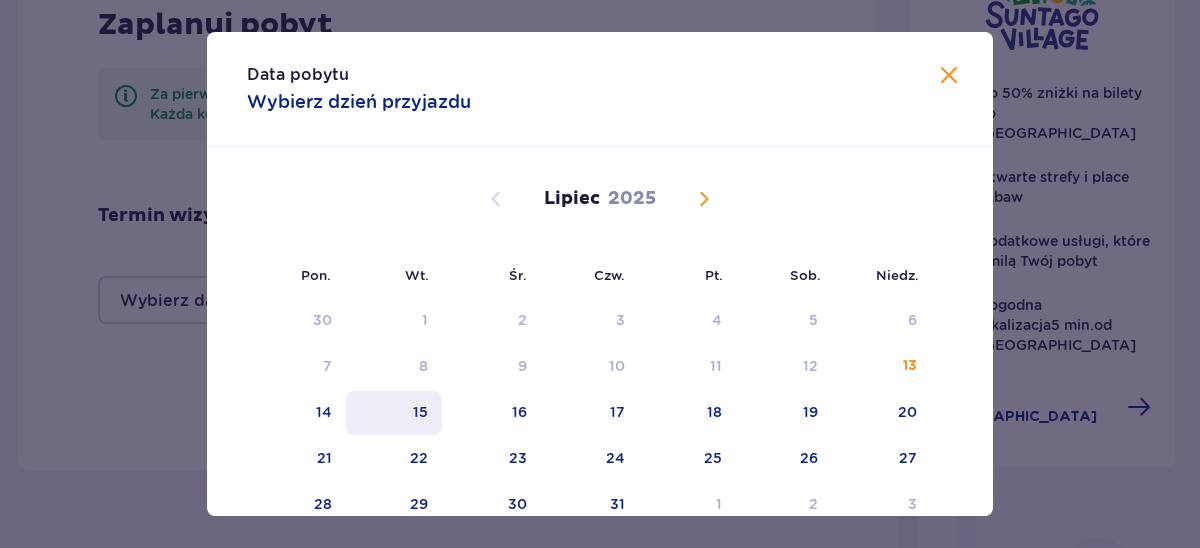 click on "15" at bounding box center (420, 412) 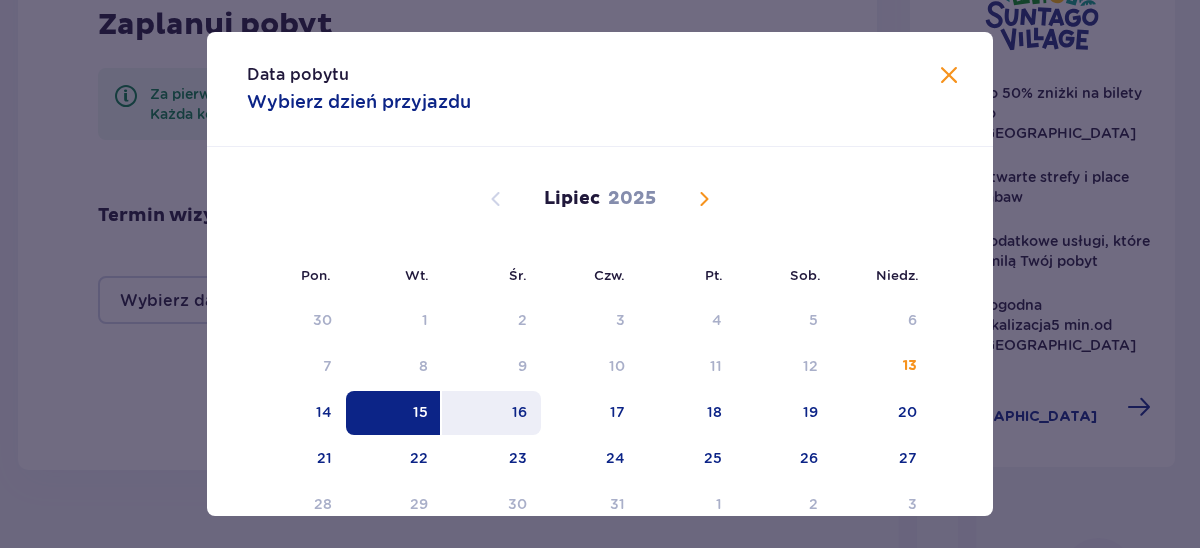 click on "16" at bounding box center (519, 412) 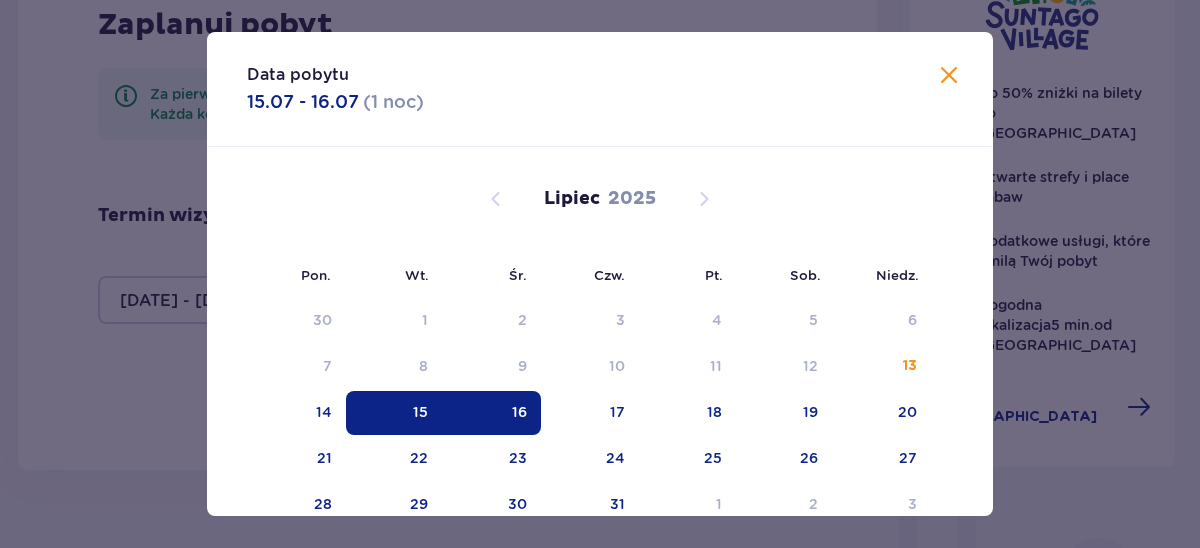 type on "[DATE] - [DATE]" 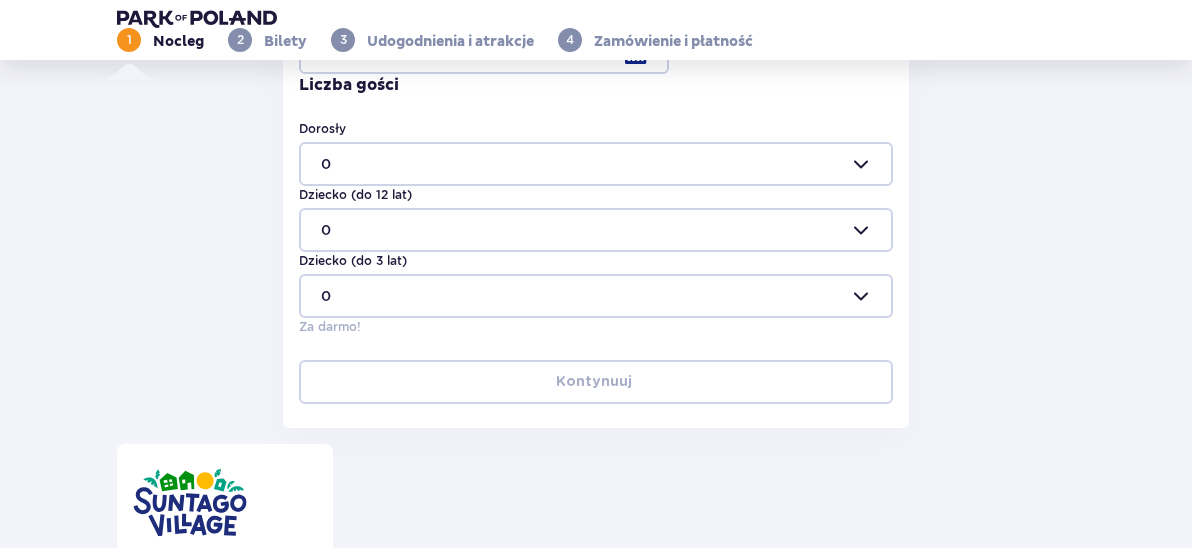 click at bounding box center [596, 164] 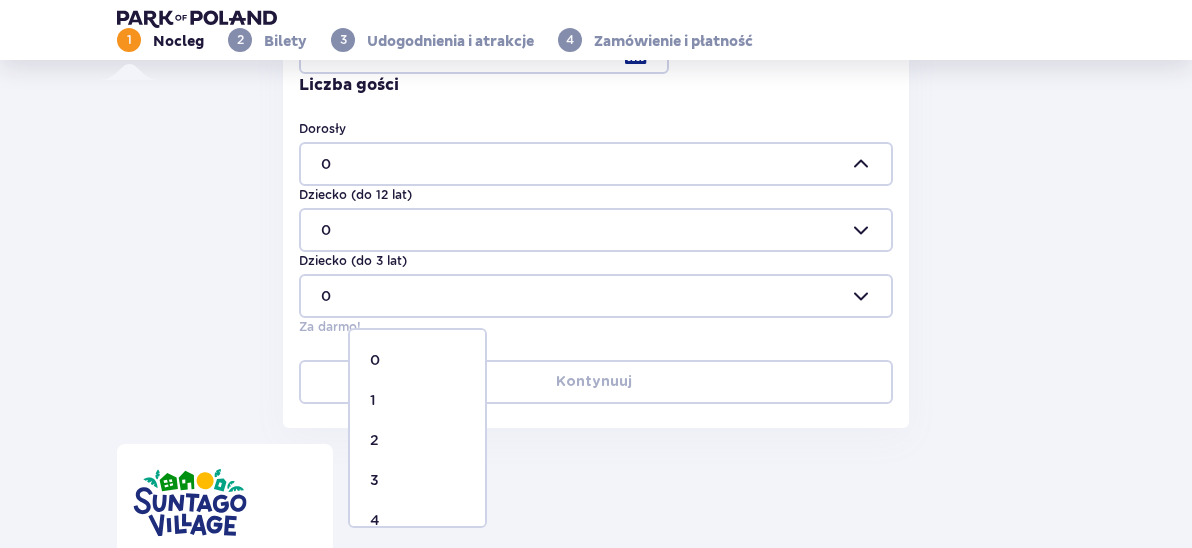 click on "2" at bounding box center [417, 440] 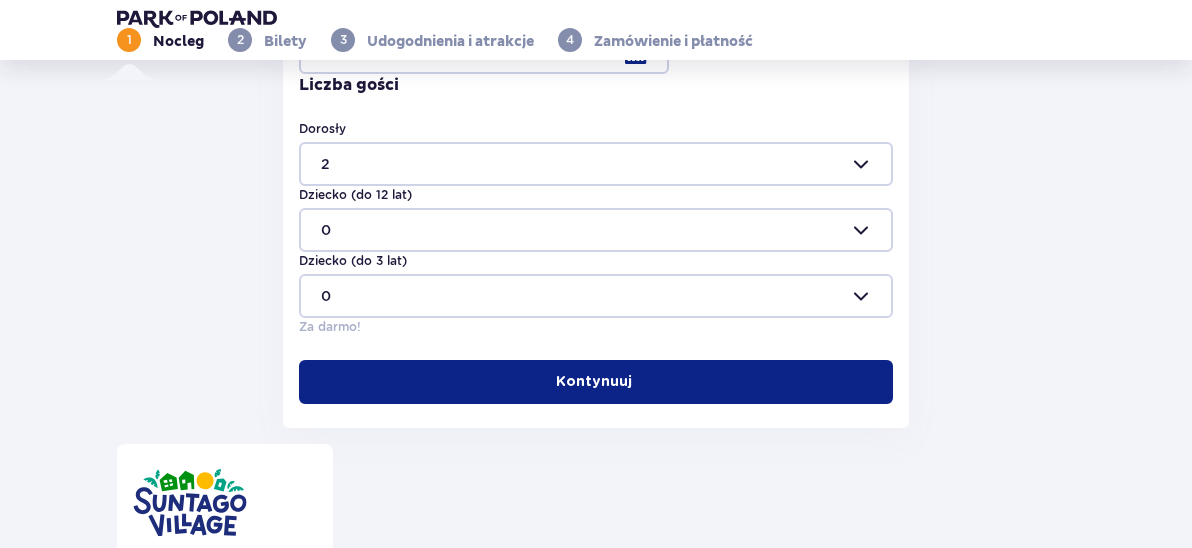 click at bounding box center (596, 230) 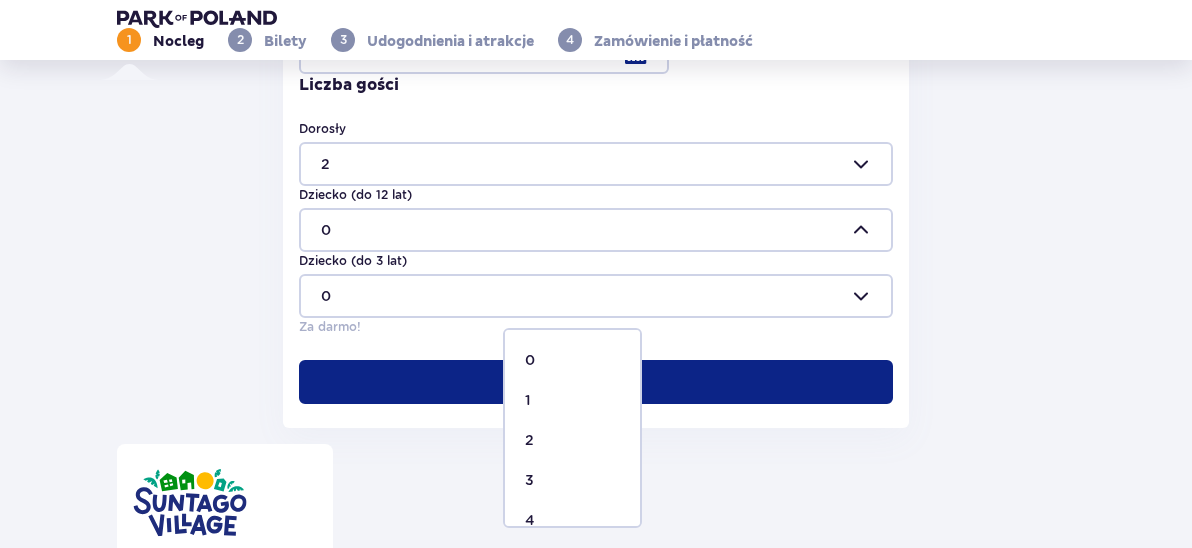 click on "1" at bounding box center (572, 400) 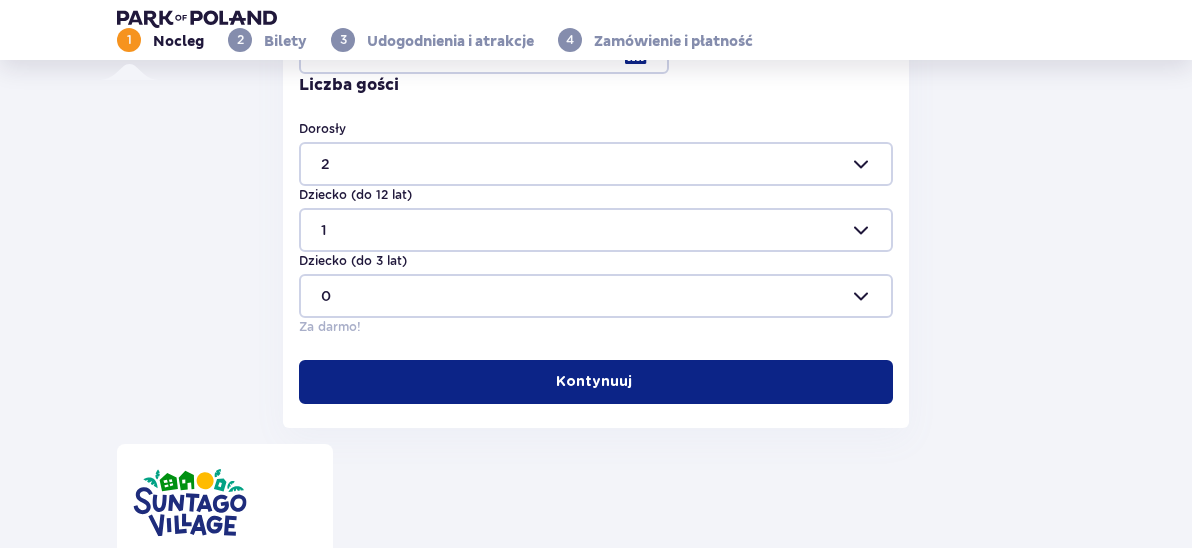 click on "Kontynuuj" at bounding box center [594, 382] 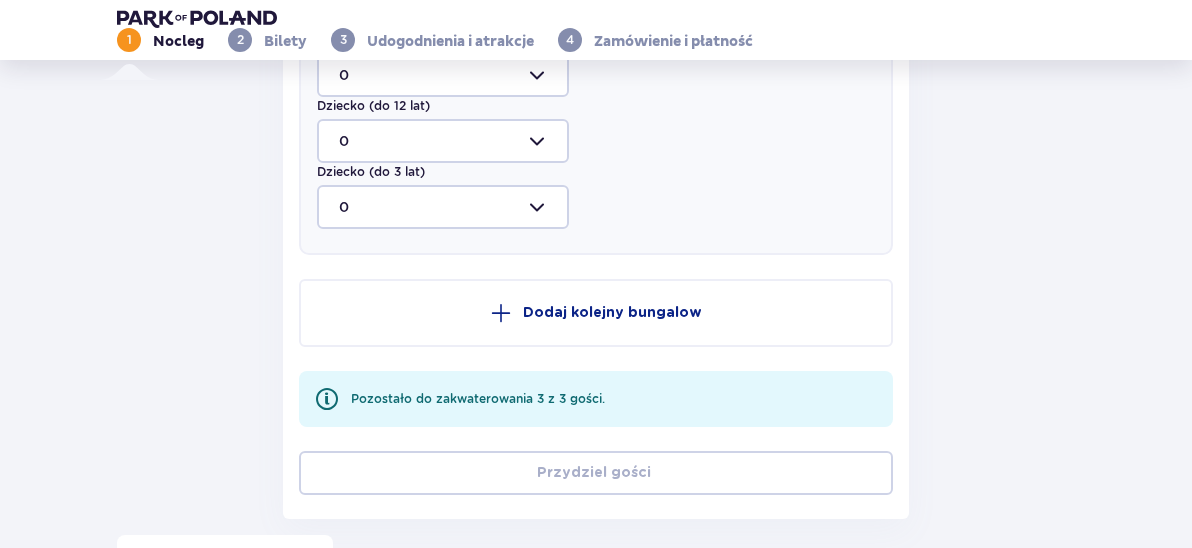 scroll, scrollTop: 984, scrollLeft: 0, axis: vertical 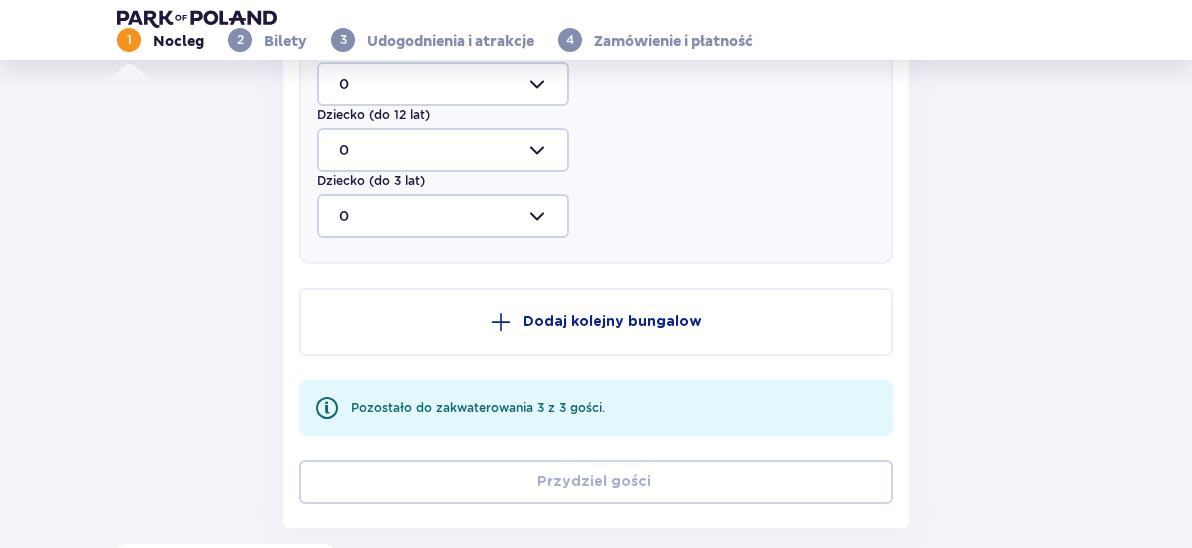 click at bounding box center (443, 84) 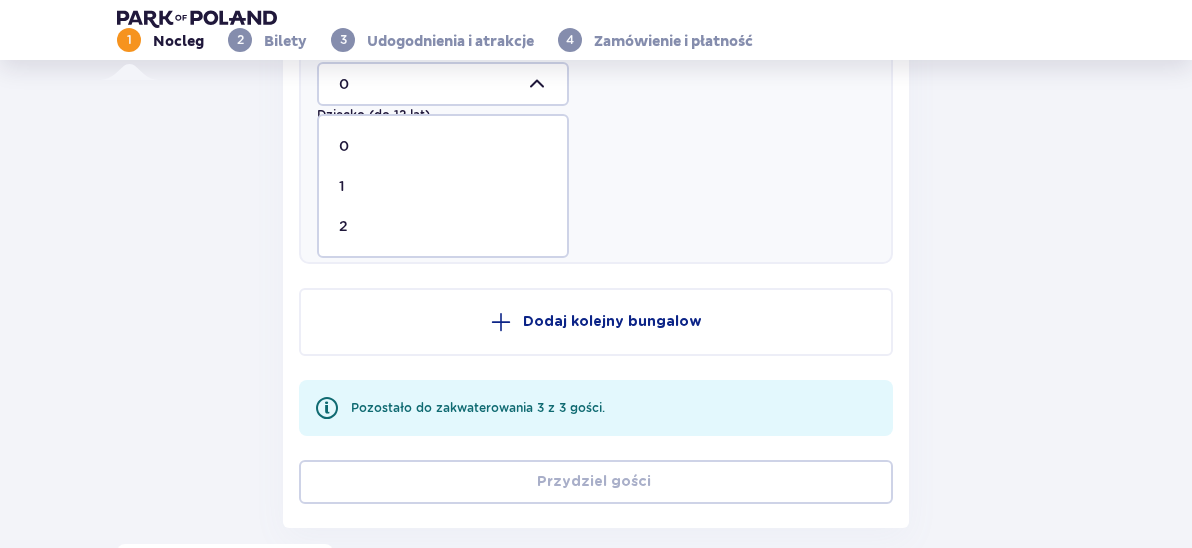 click on "2" at bounding box center [443, 226] 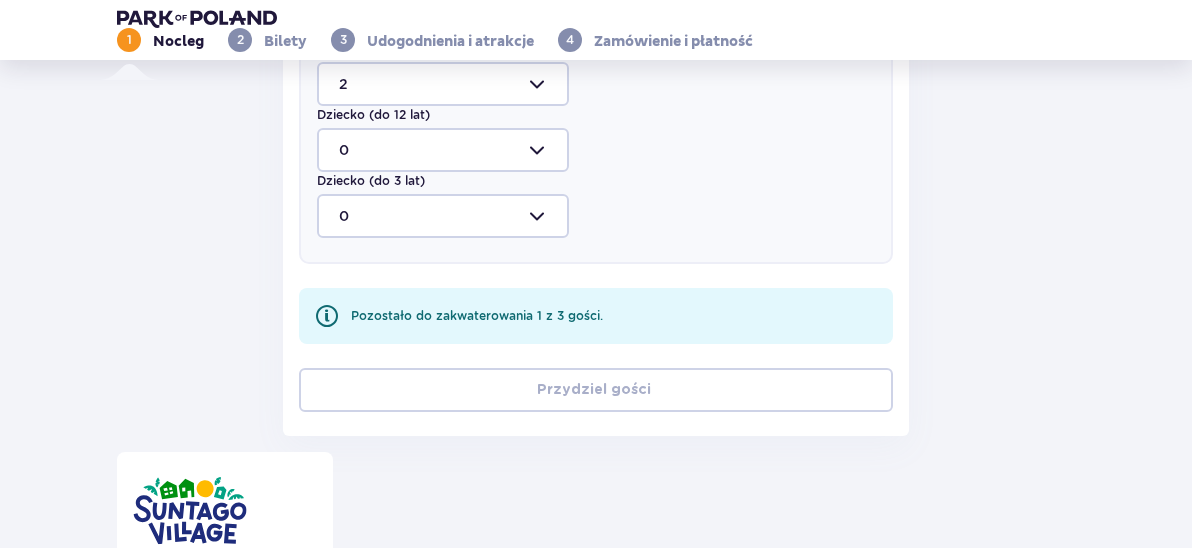 click at bounding box center (443, 150) 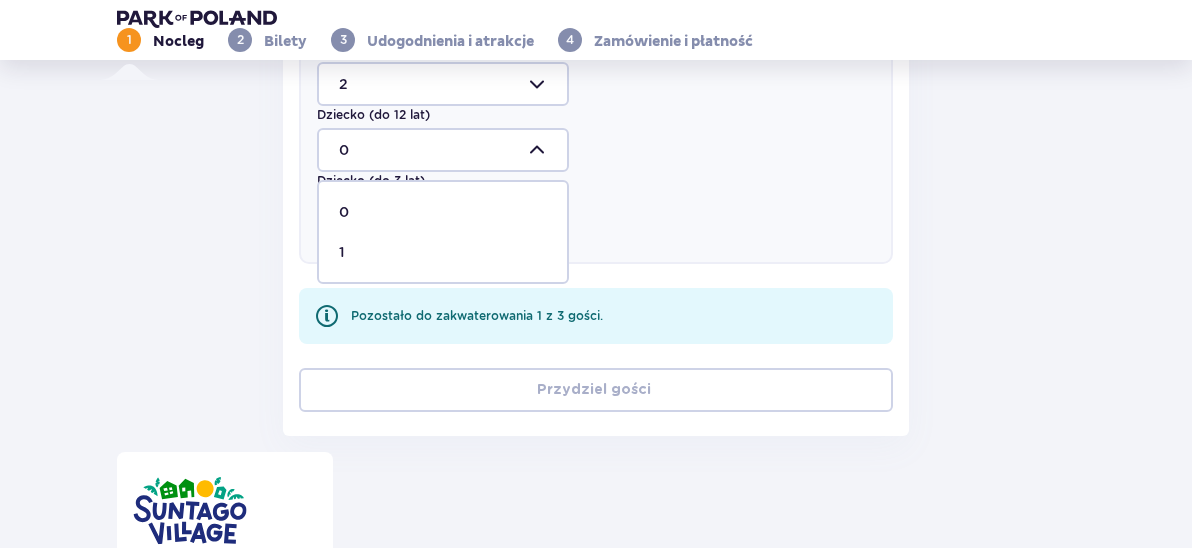 click on "1" at bounding box center [443, 252] 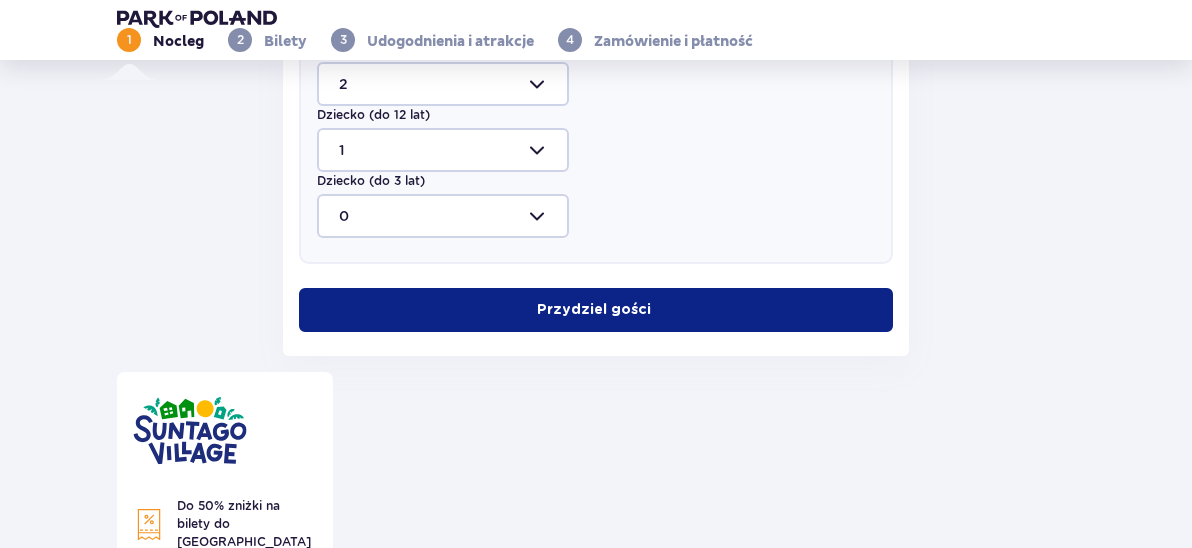 scroll, scrollTop: 954, scrollLeft: 0, axis: vertical 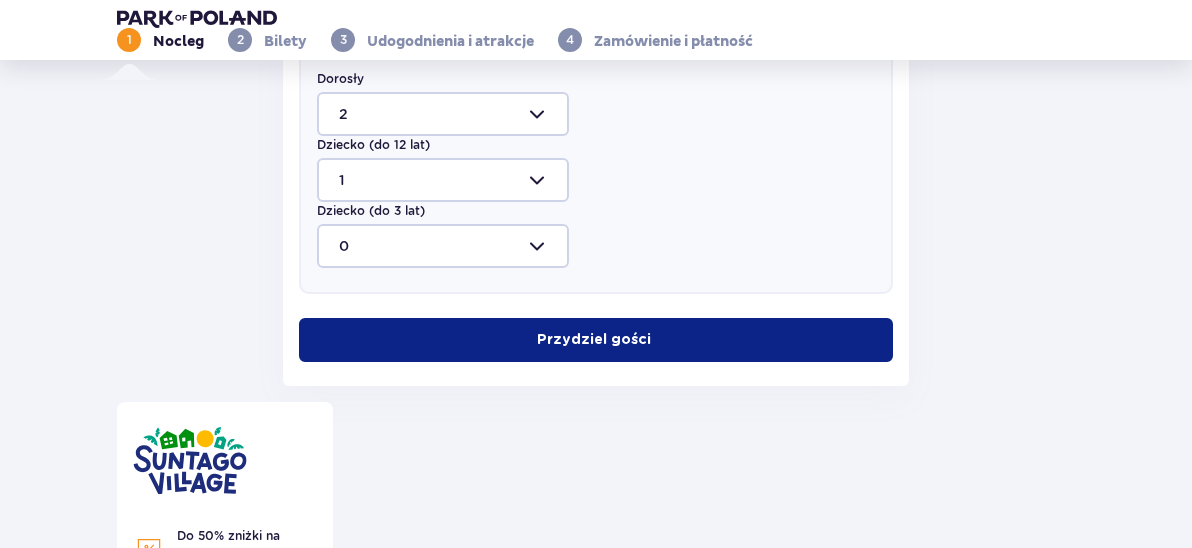 click on "Przydziel gości" at bounding box center (594, 340) 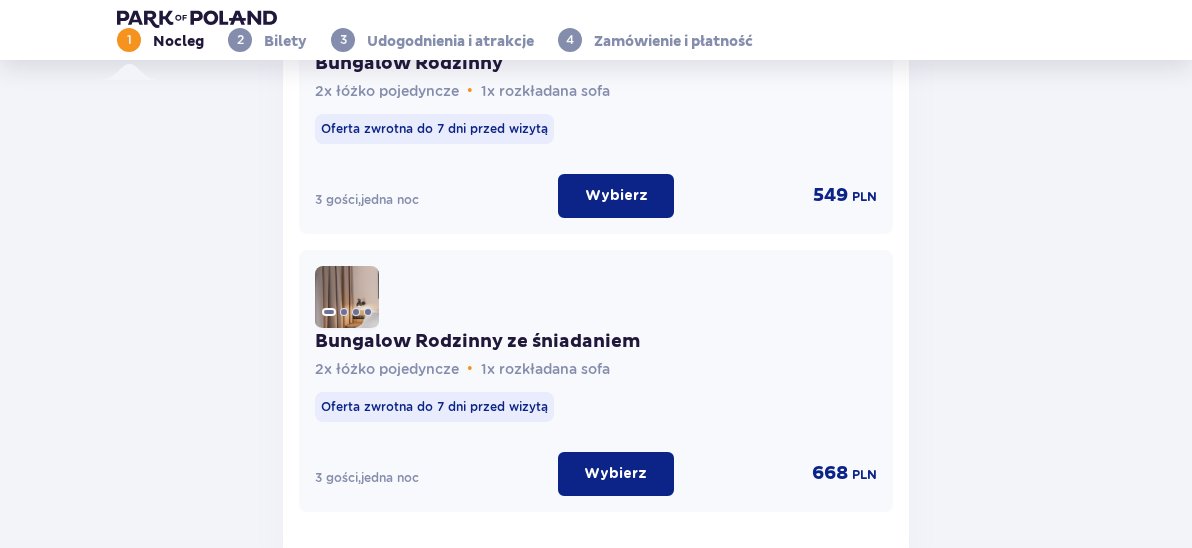 scroll, scrollTop: 1553, scrollLeft: 0, axis: vertical 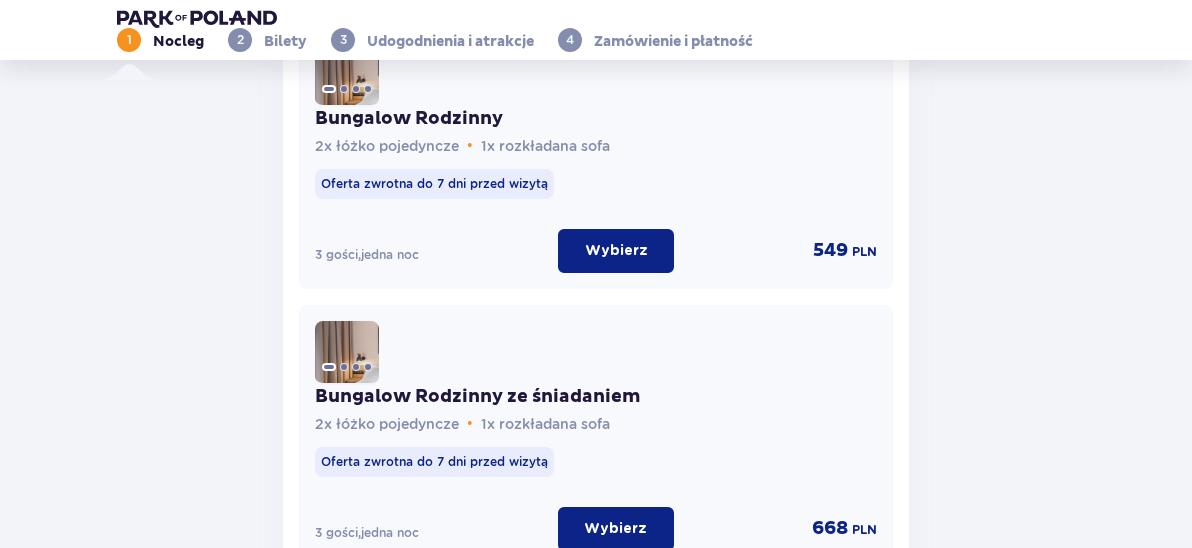 click on "Wybierz" at bounding box center [616, 251] 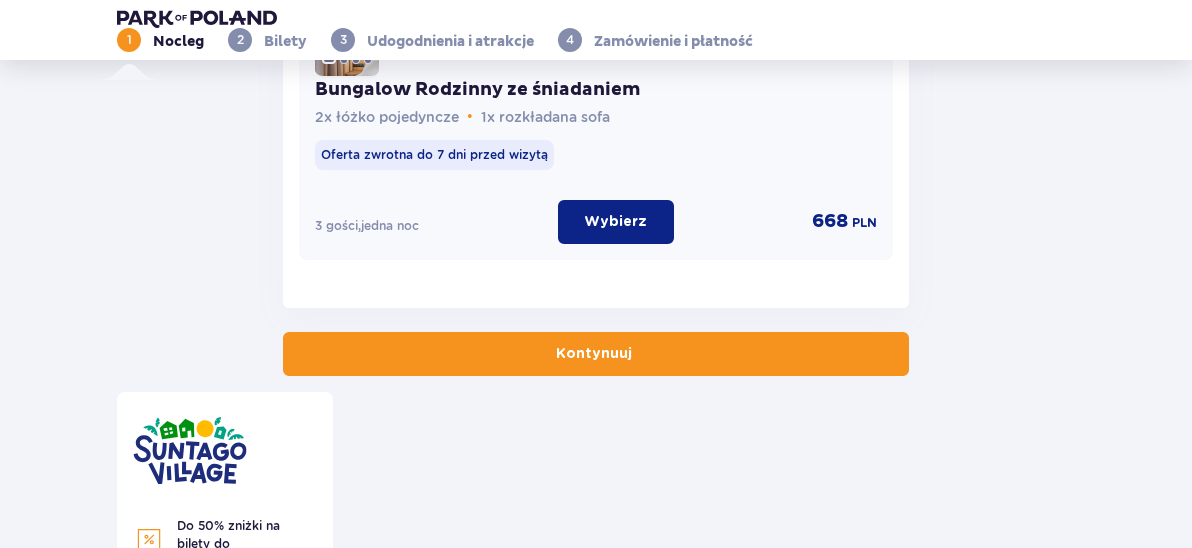 scroll, scrollTop: 1884, scrollLeft: 0, axis: vertical 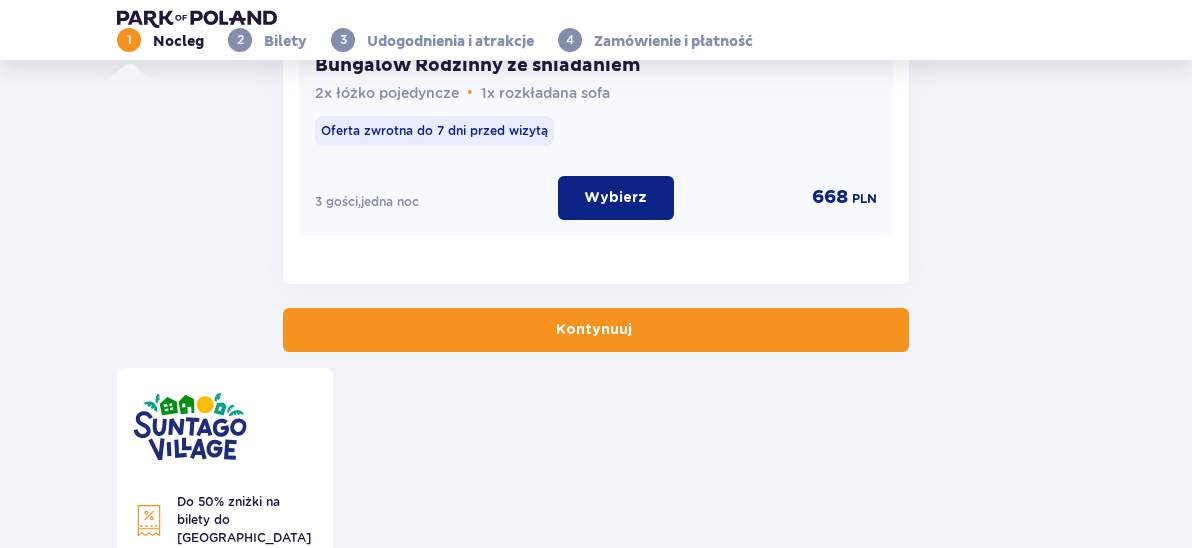 click on "Kontynuuj" at bounding box center [594, 330] 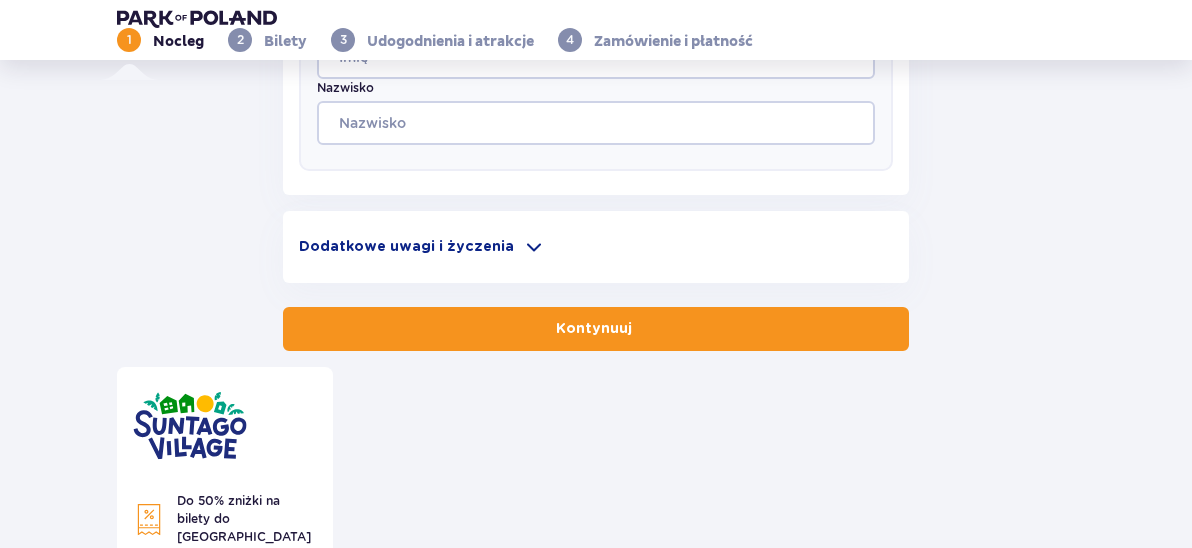 scroll, scrollTop: 1152, scrollLeft: 0, axis: vertical 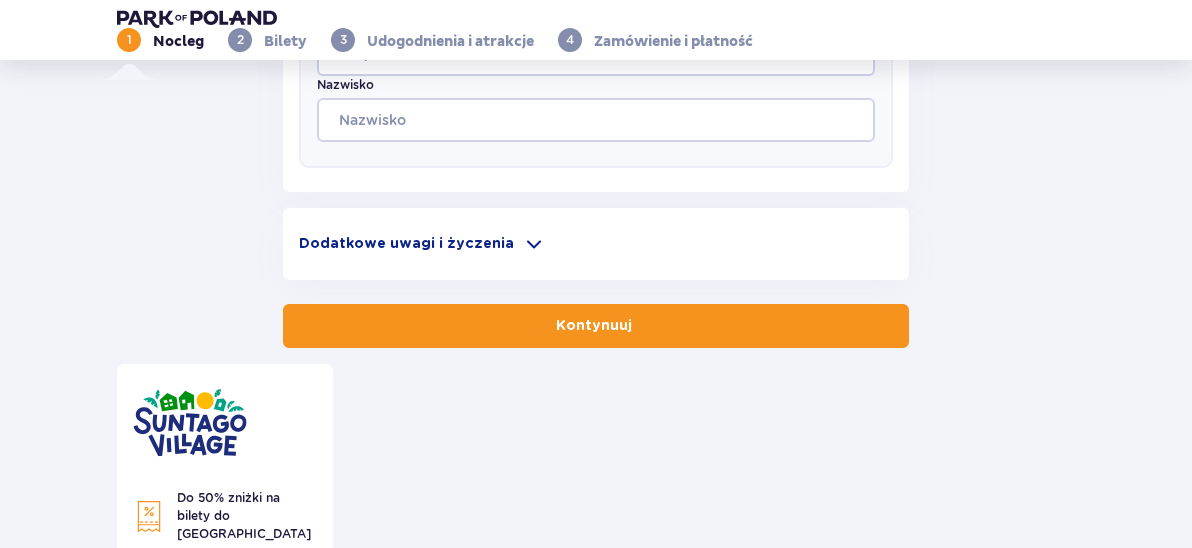 click at bounding box center [534, 244] 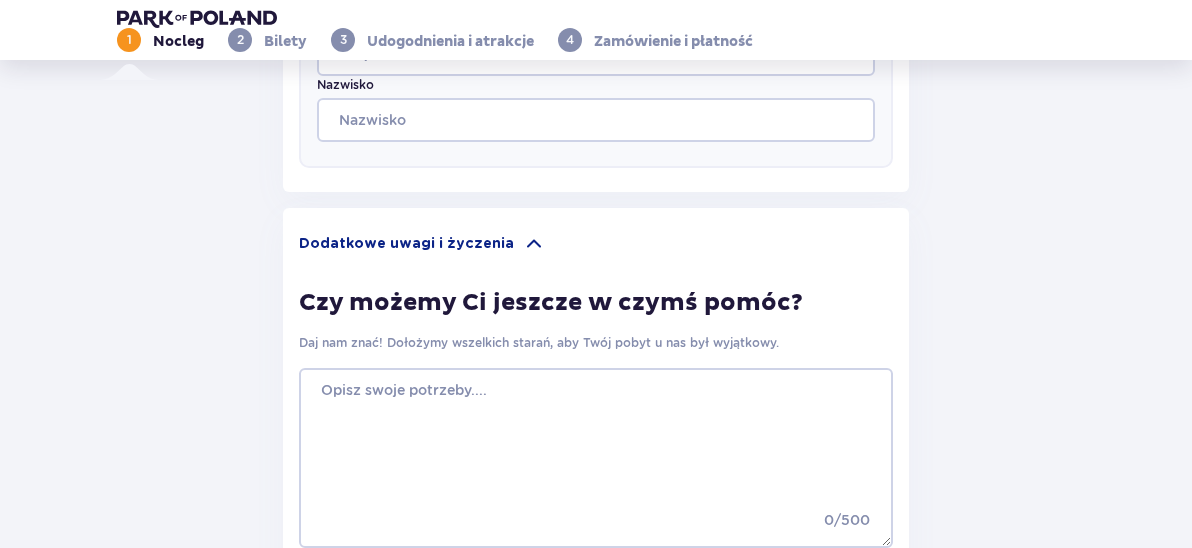 click at bounding box center [534, 244] 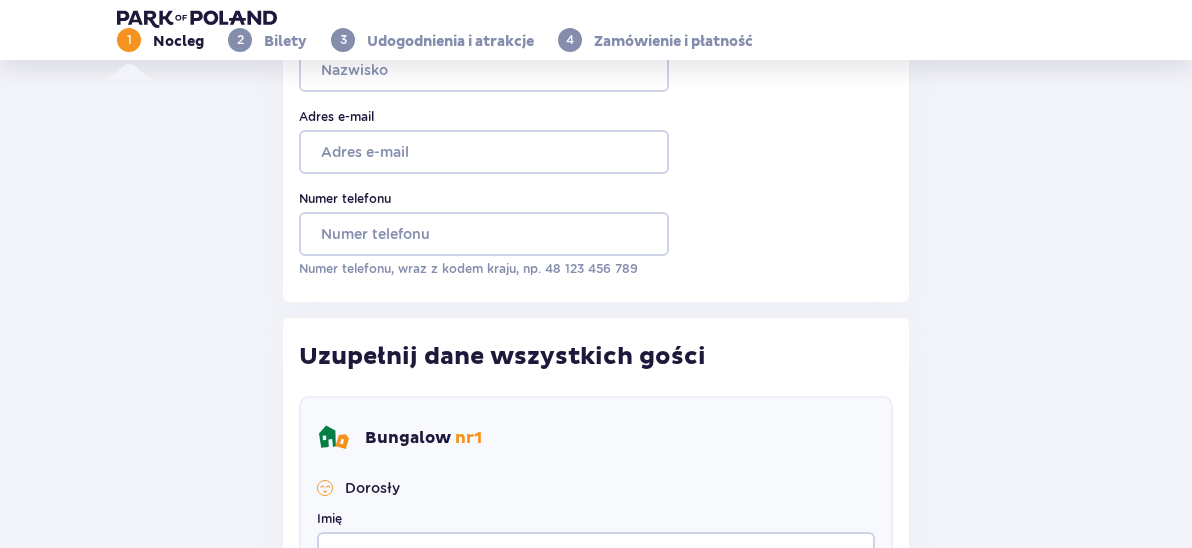 scroll, scrollTop: 0, scrollLeft: 0, axis: both 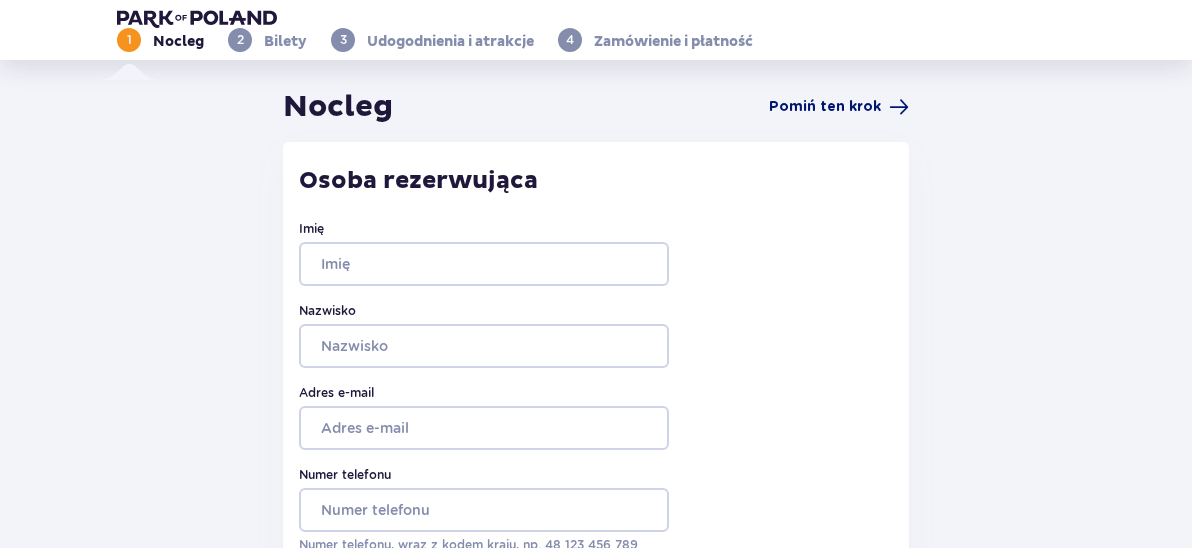 click on "Pomiń ten krok" at bounding box center (825, 107) 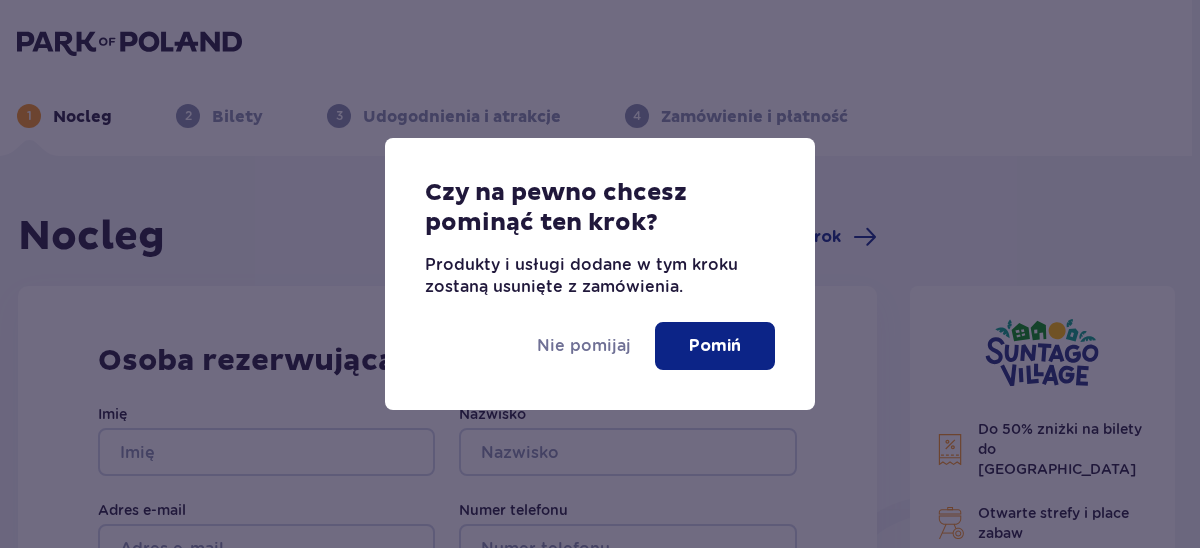 click on "Pomiń" at bounding box center (715, 346) 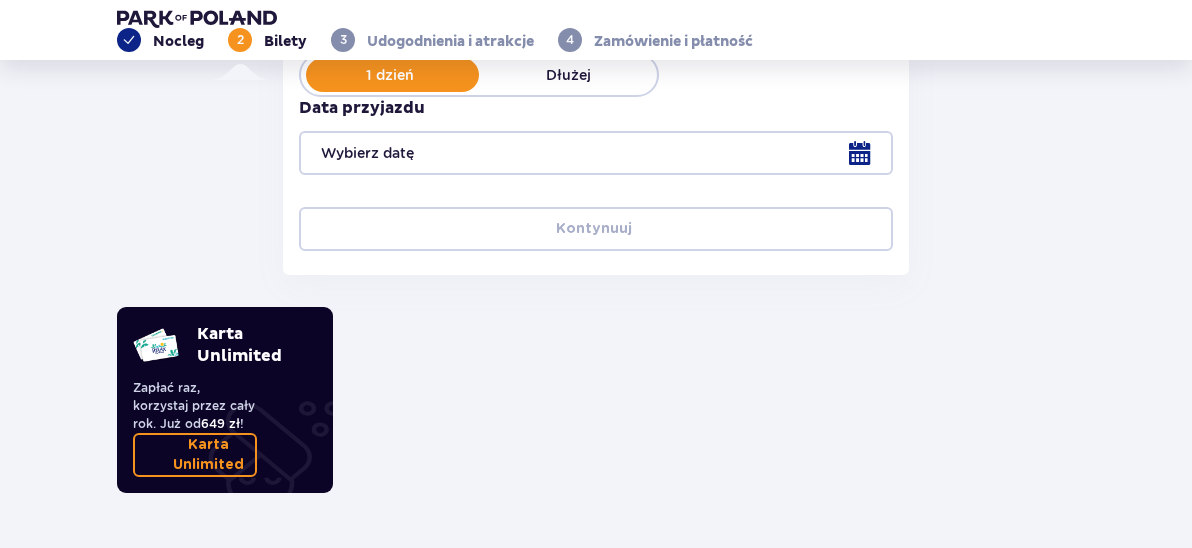 scroll, scrollTop: 298, scrollLeft: 0, axis: vertical 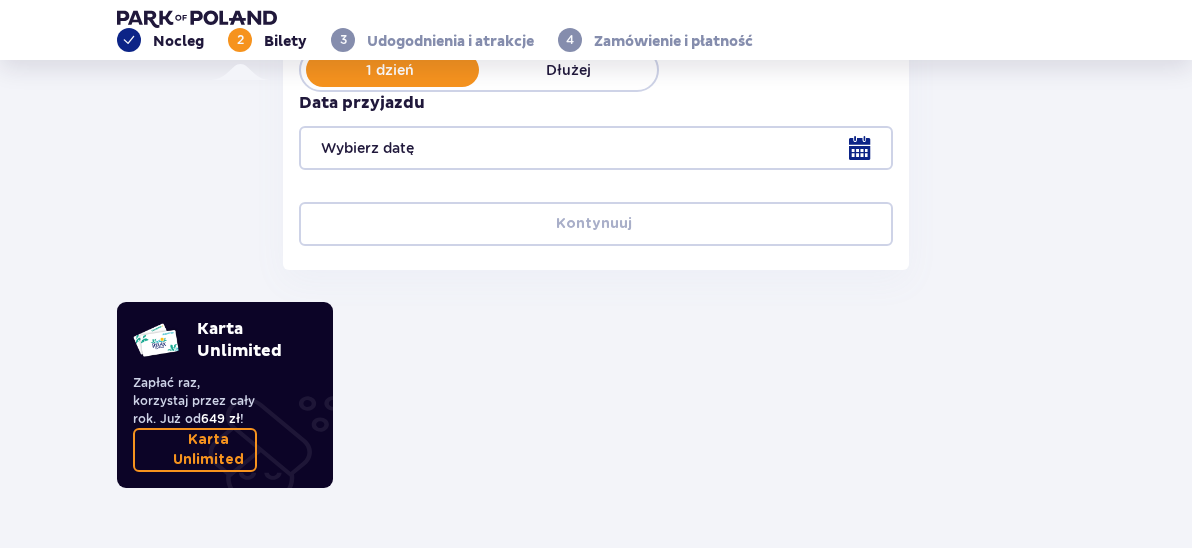 click at bounding box center (596, 148) 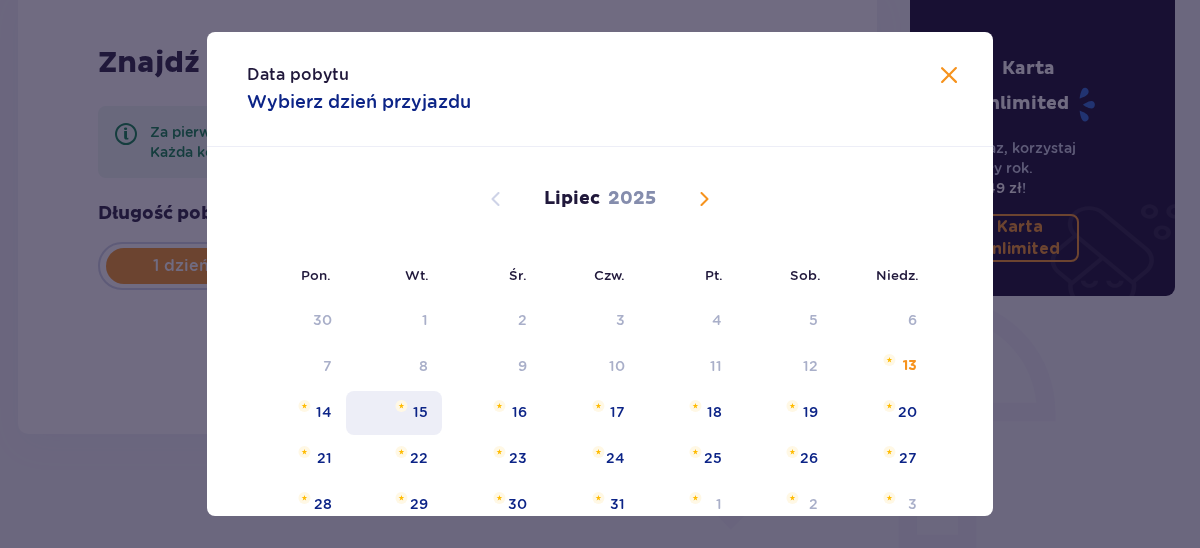 click on "15" at bounding box center (420, 412) 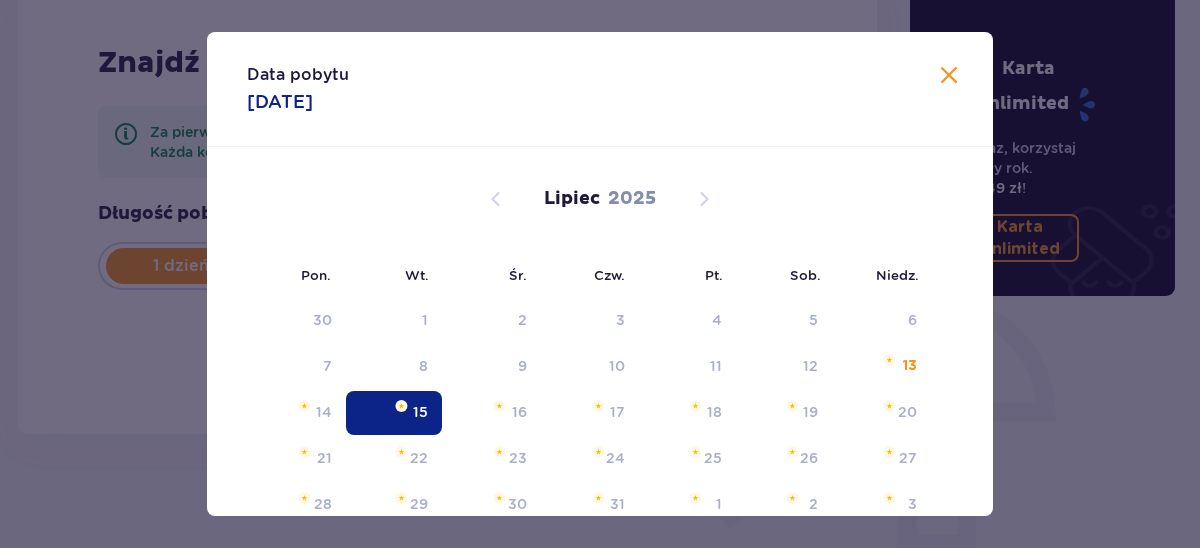 type on "[DATE]" 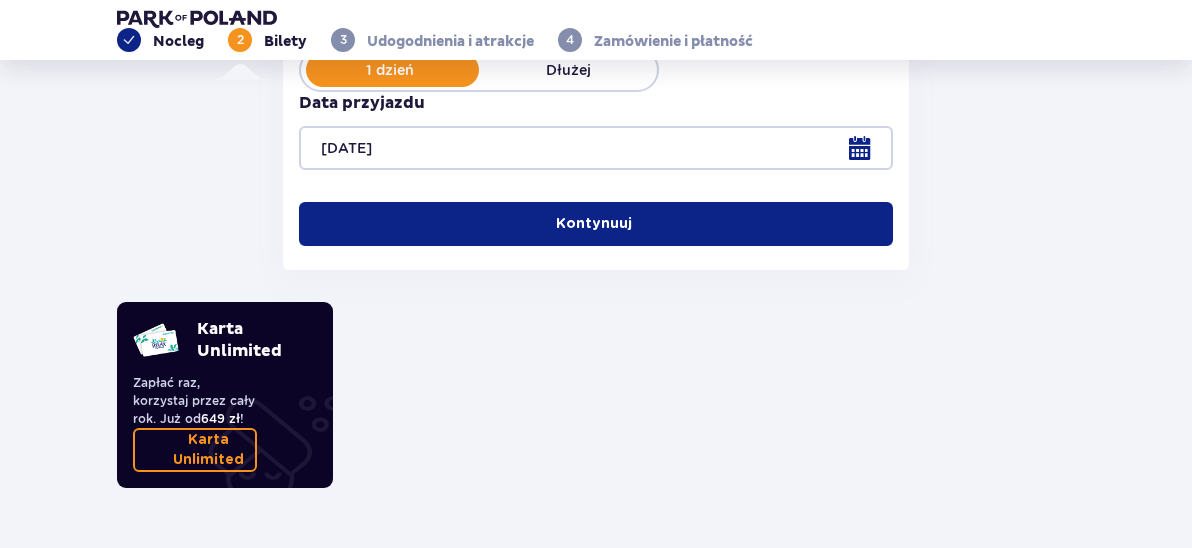 click on "Kontynuuj" at bounding box center (594, 224) 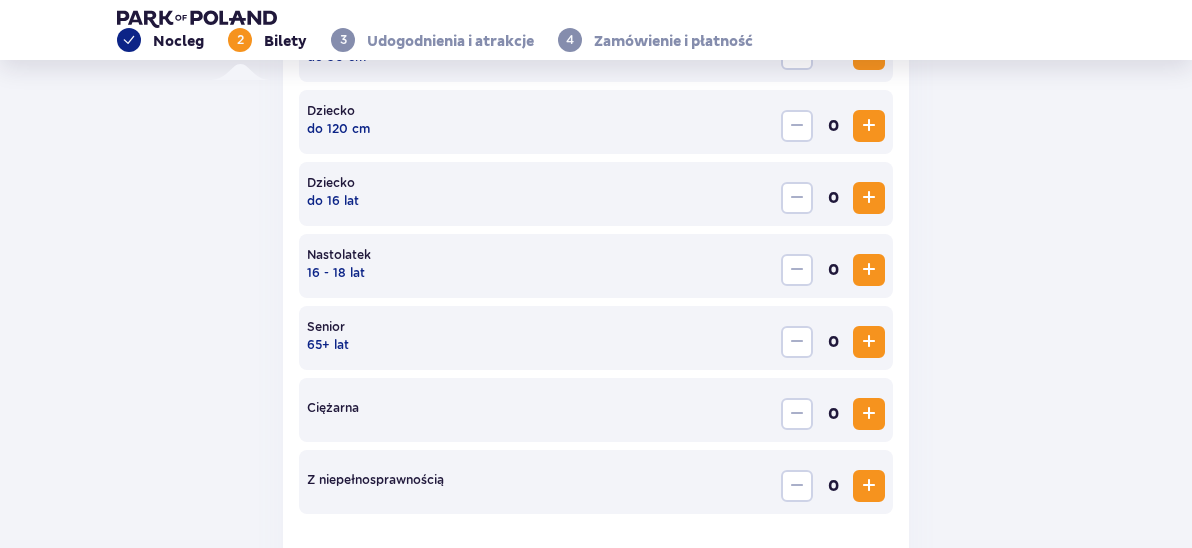 scroll, scrollTop: 644, scrollLeft: 0, axis: vertical 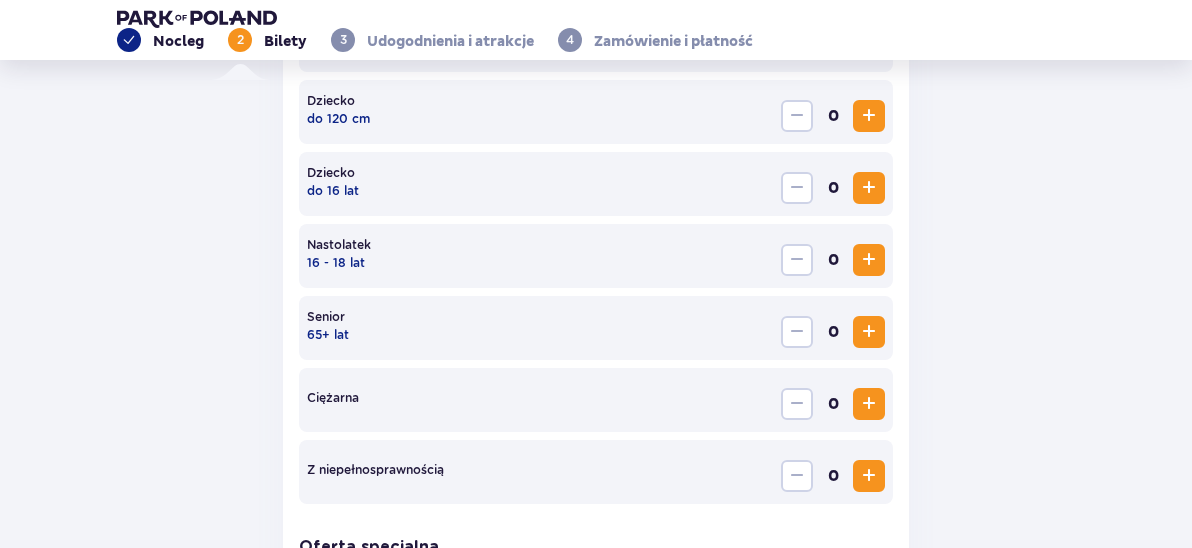 click at bounding box center (869, -28) 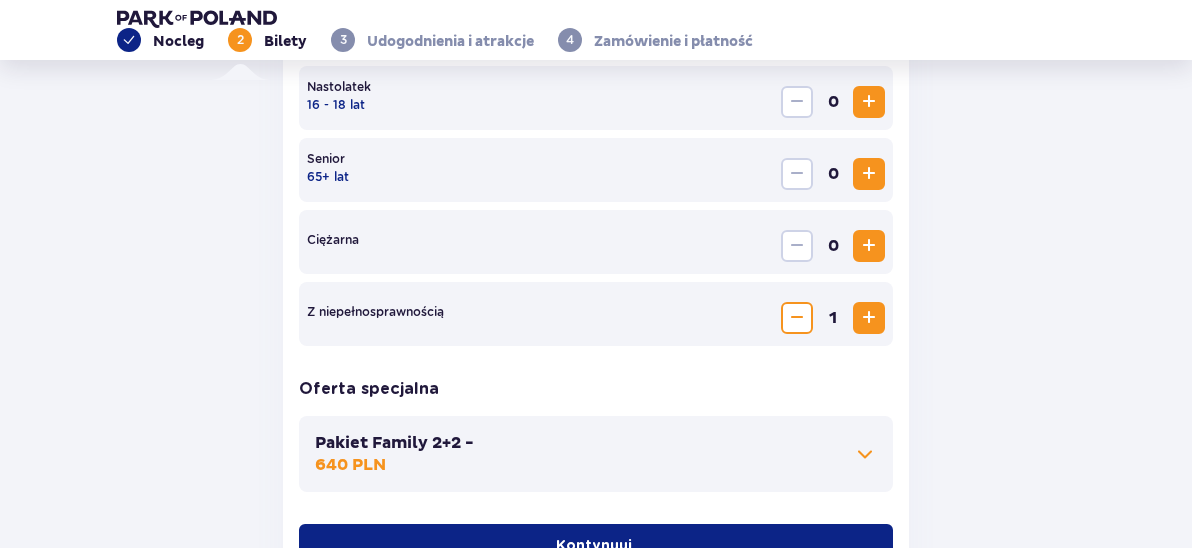 scroll, scrollTop: 844, scrollLeft: 0, axis: vertical 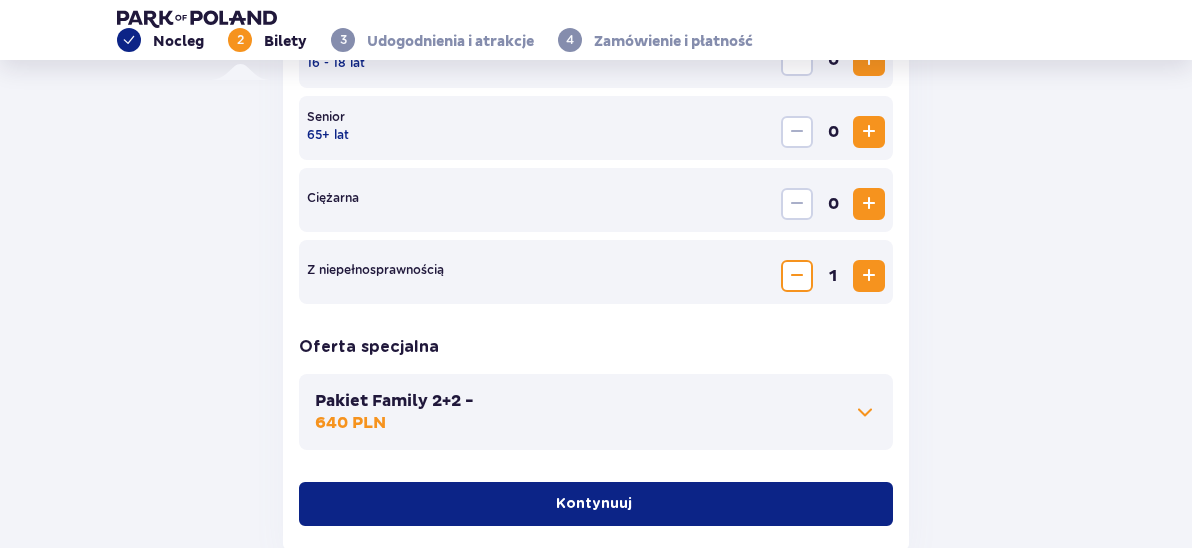 click at bounding box center (865, 412) 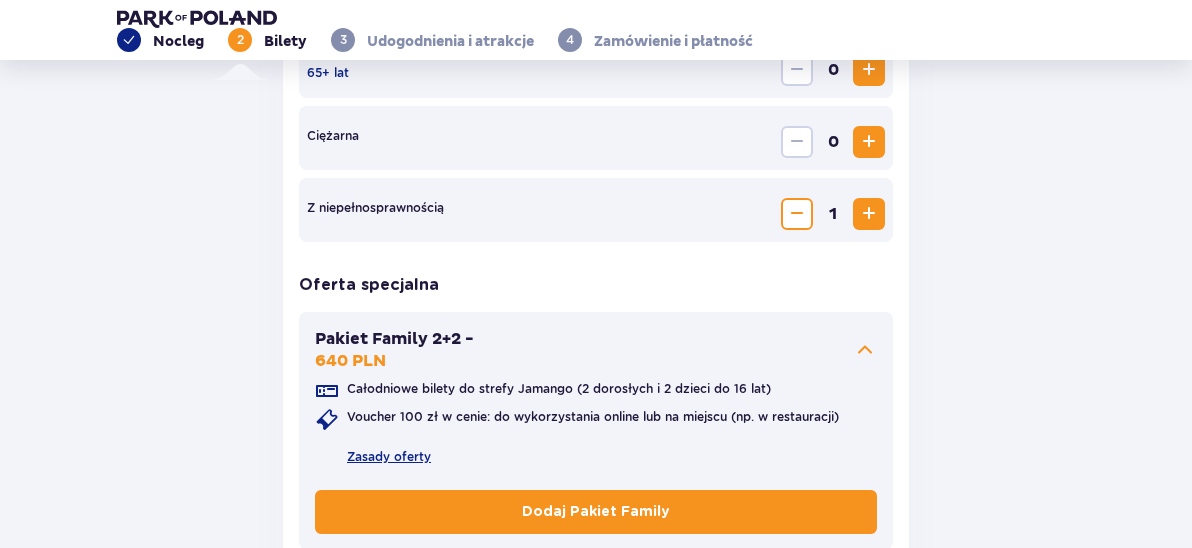 scroll, scrollTop: 924, scrollLeft: 0, axis: vertical 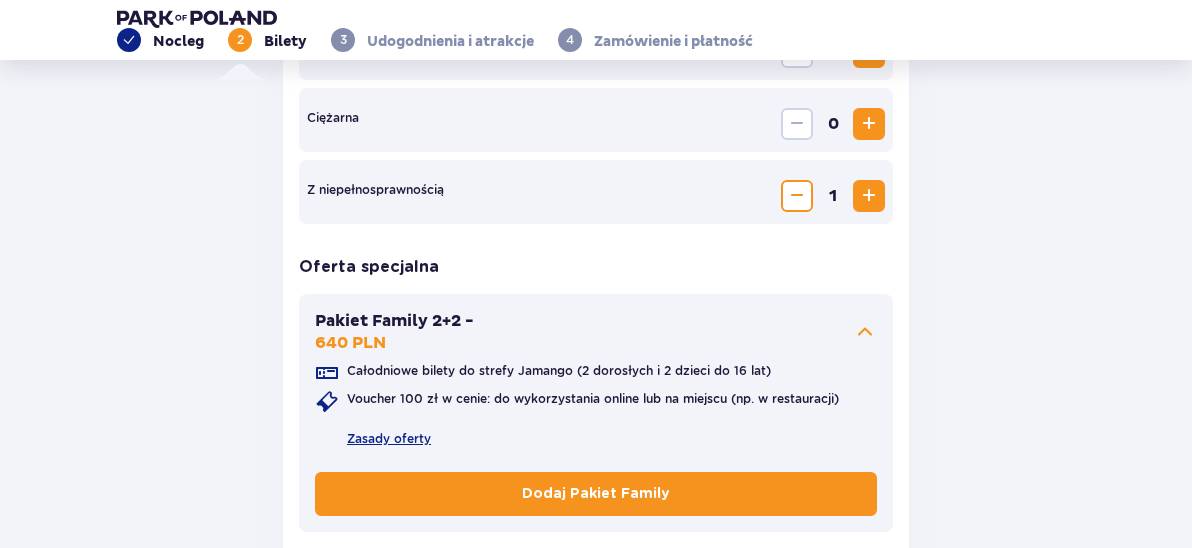 click at bounding box center [865, 332] 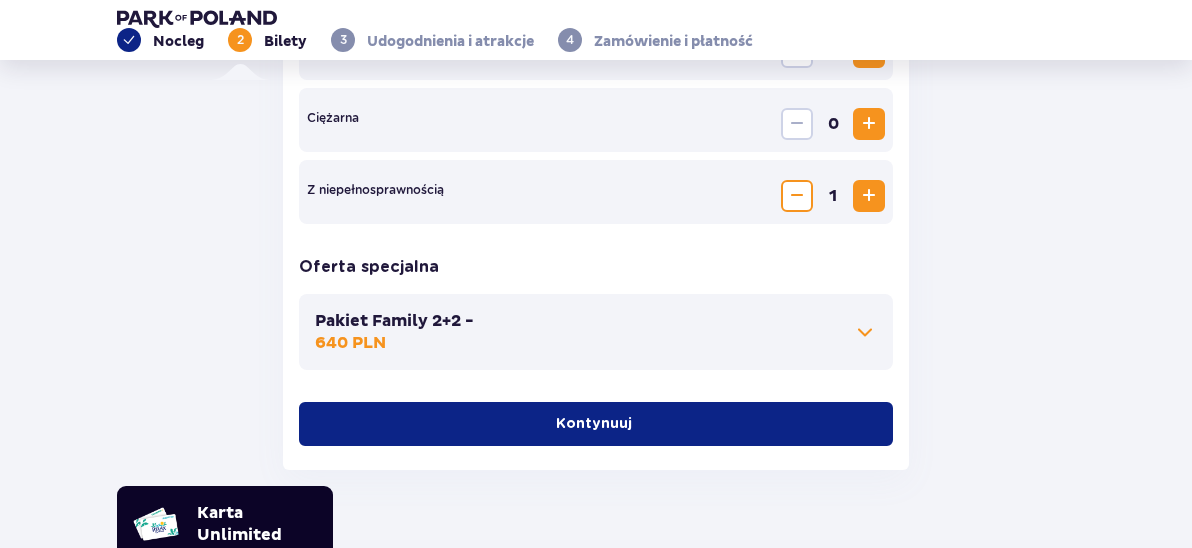 scroll, scrollTop: 866, scrollLeft: 0, axis: vertical 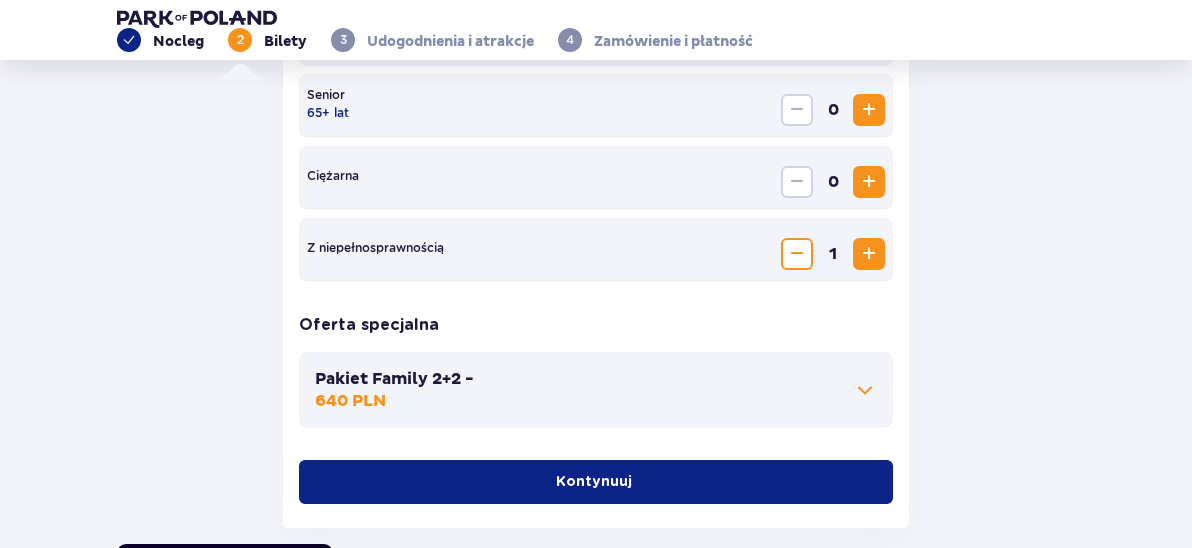 click on "Kontynuuj" at bounding box center (596, 482) 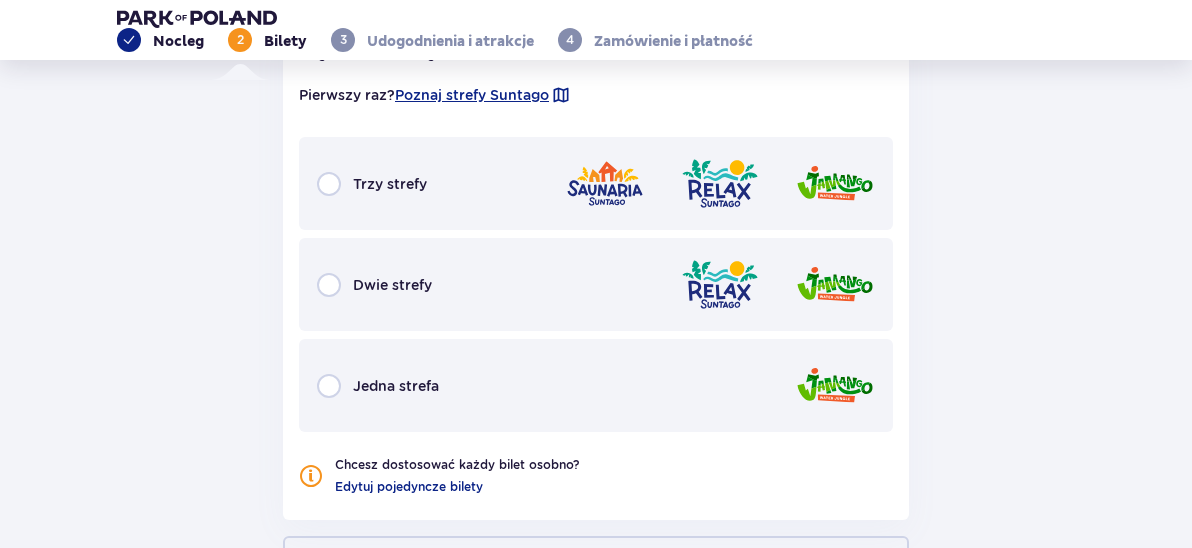 scroll, scrollTop: 1343, scrollLeft: 0, axis: vertical 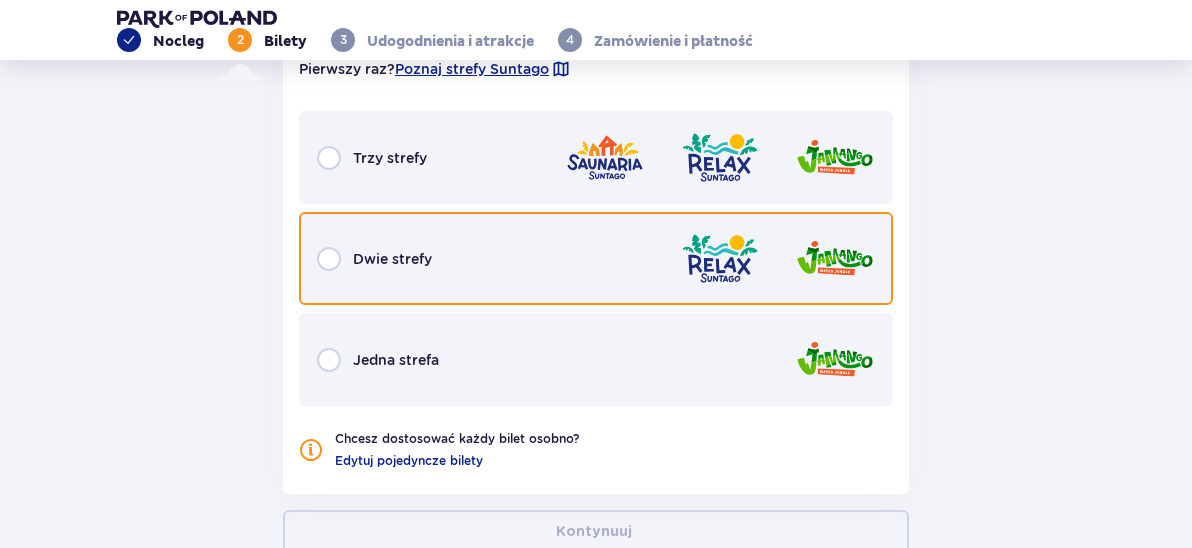 click at bounding box center [329, 259] 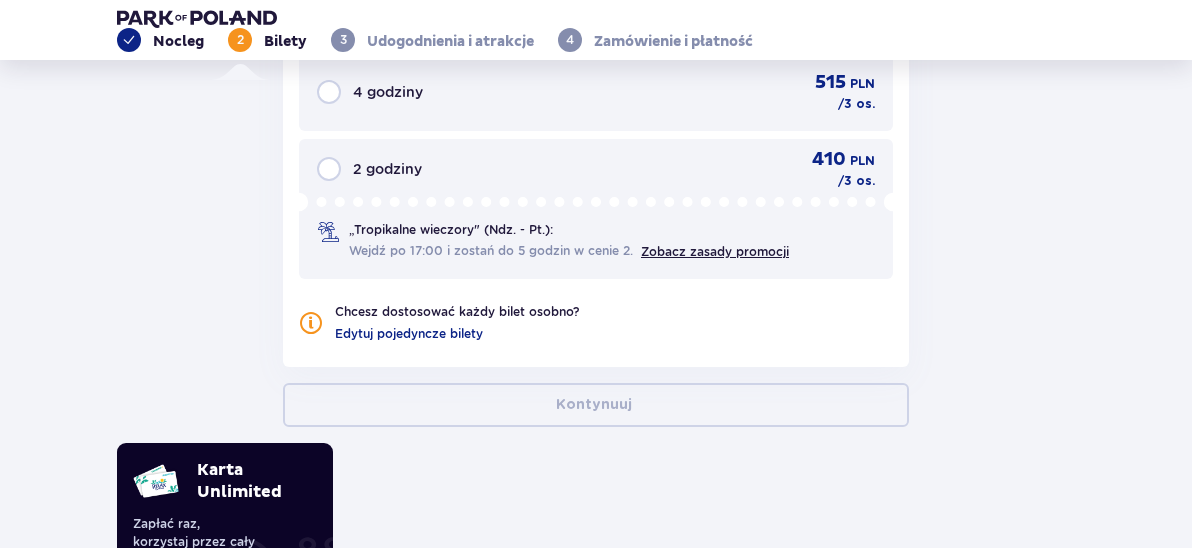 scroll, scrollTop: 1978, scrollLeft: 0, axis: vertical 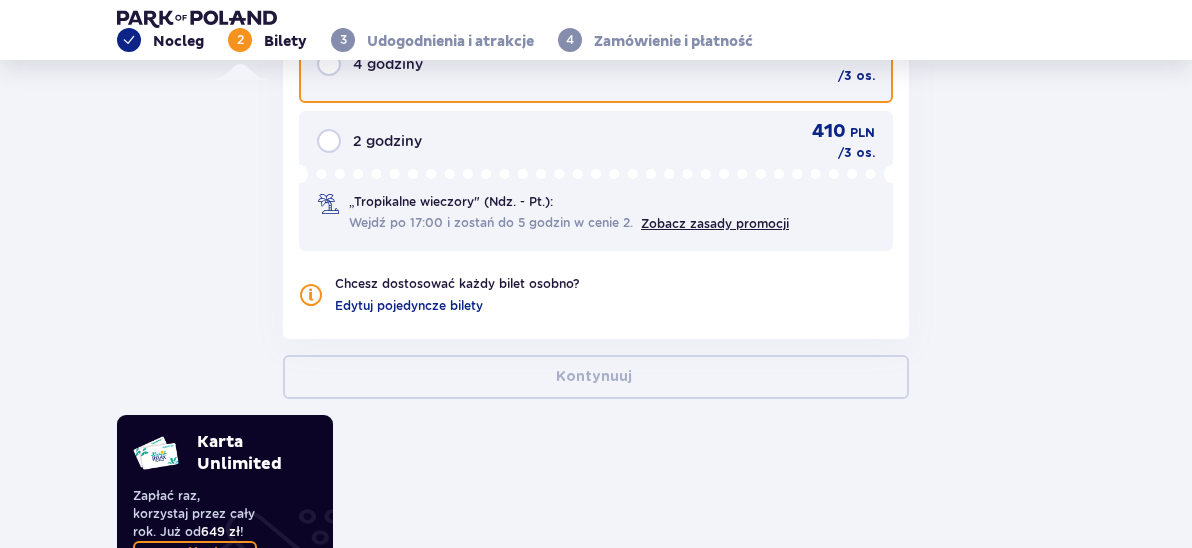 click at bounding box center [329, 64] 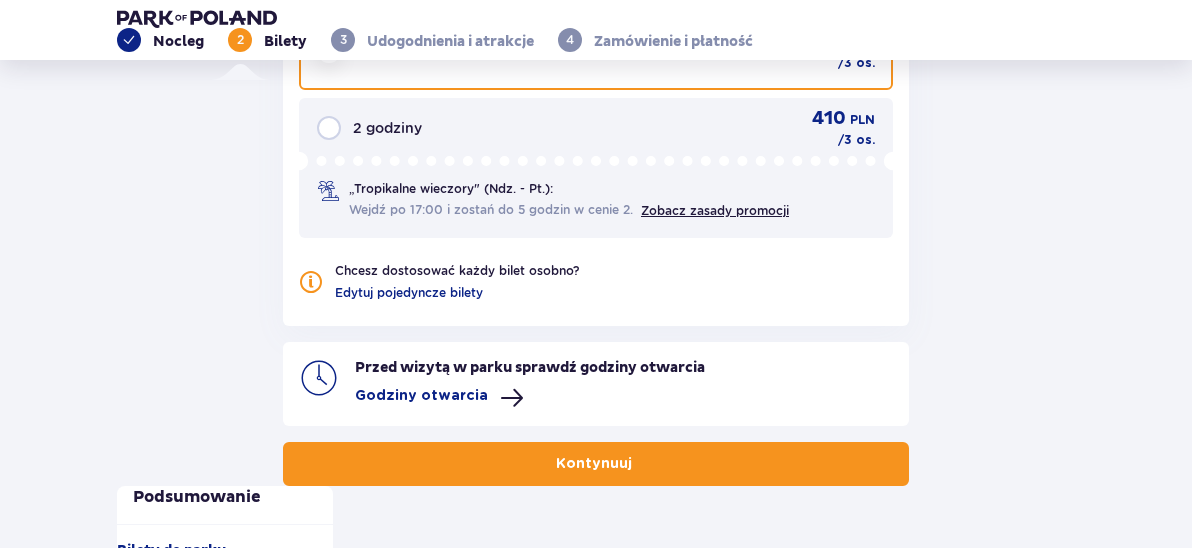 scroll, scrollTop: 1986, scrollLeft: 0, axis: vertical 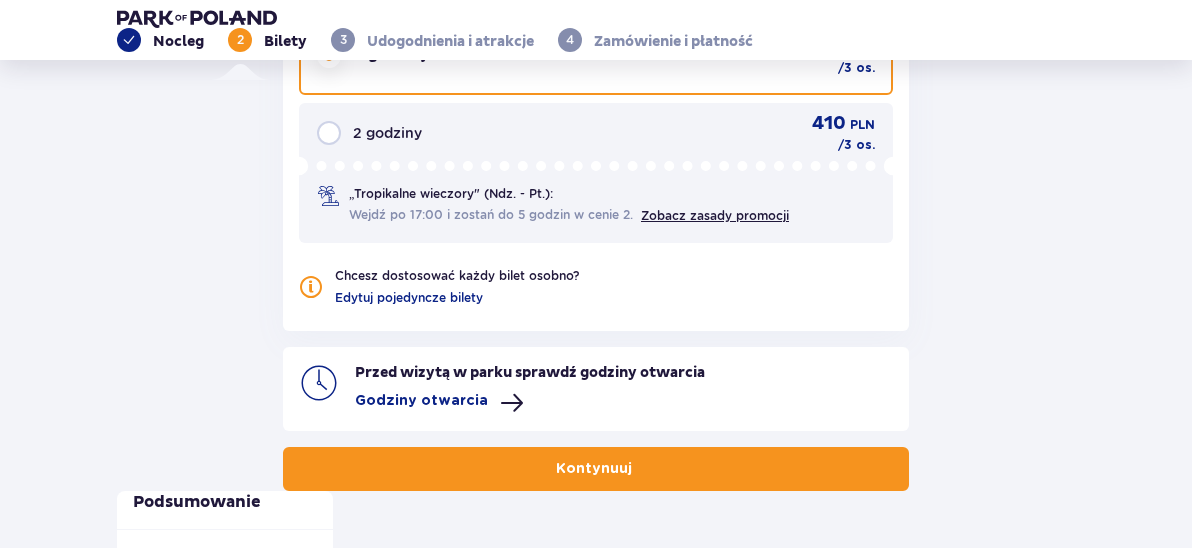 click at bounding box center (329, -30) 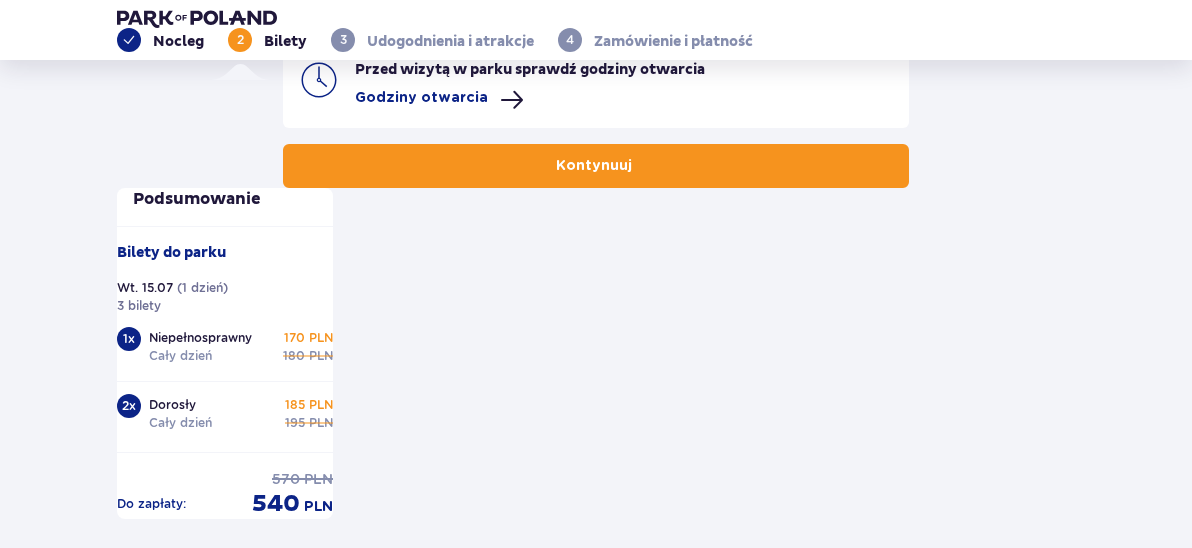 scroll, scrollTop: 2294, scrollLeft: 0, axis: vertical 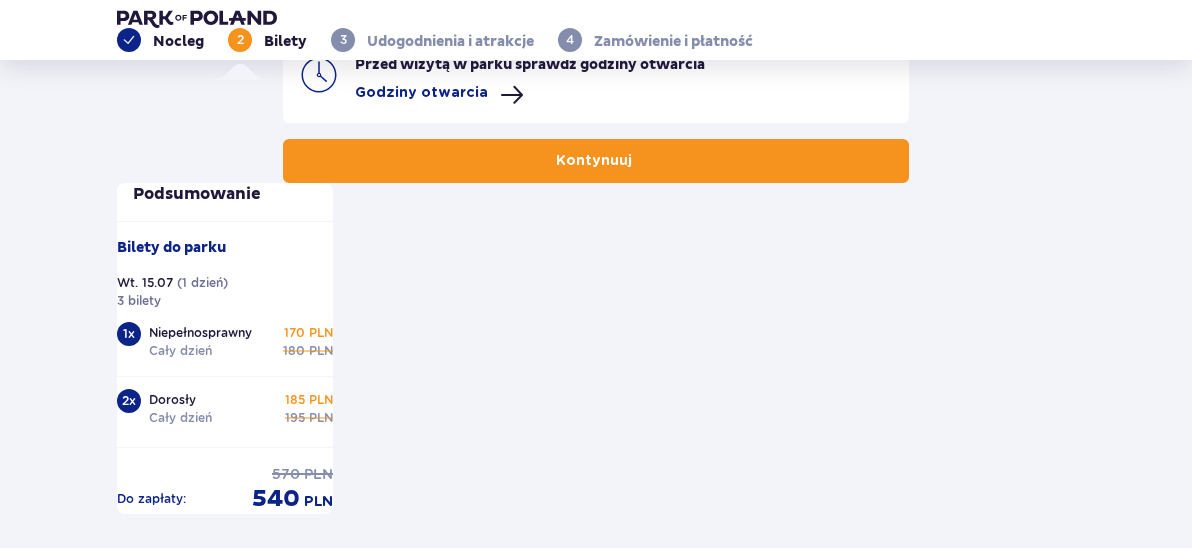 click at bounding box center (638, 161) 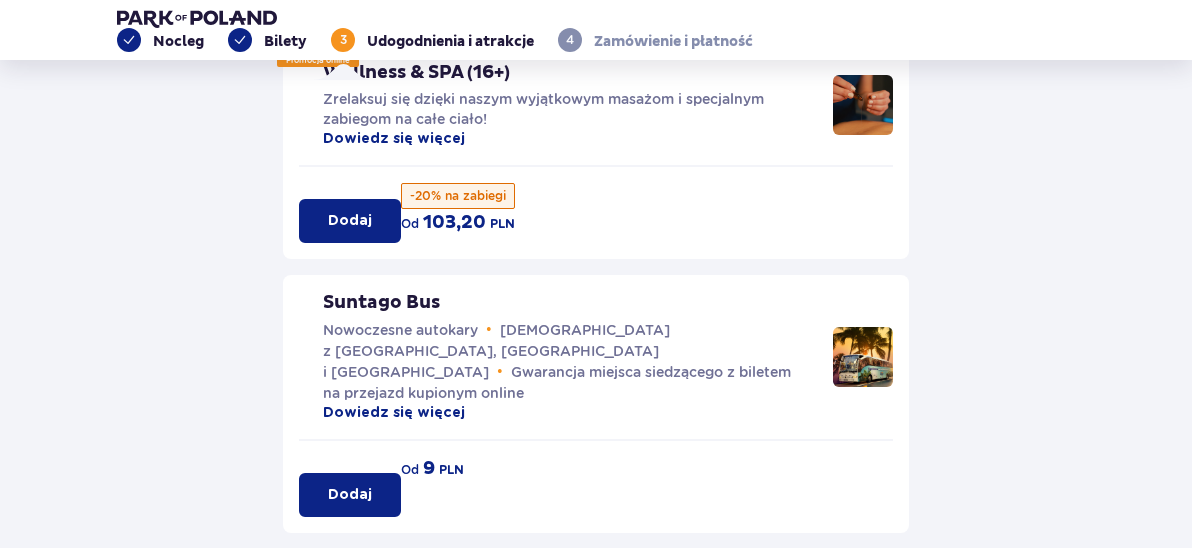 scroll, scrollTop: 96, scrollLeft: 0, axis: vertical 